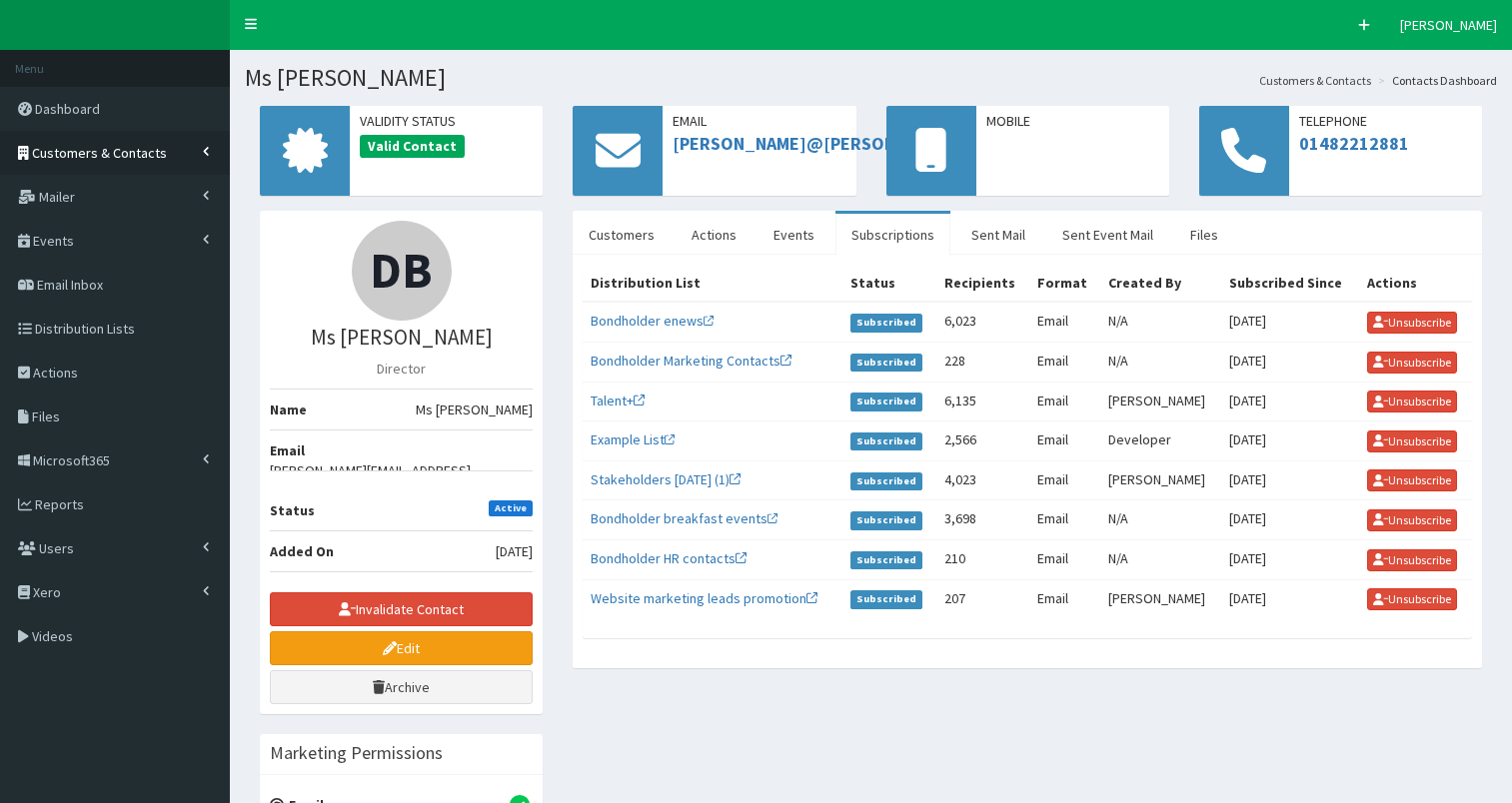 scroll, scrollTop: 0, scrollLeft: 0, axis: both 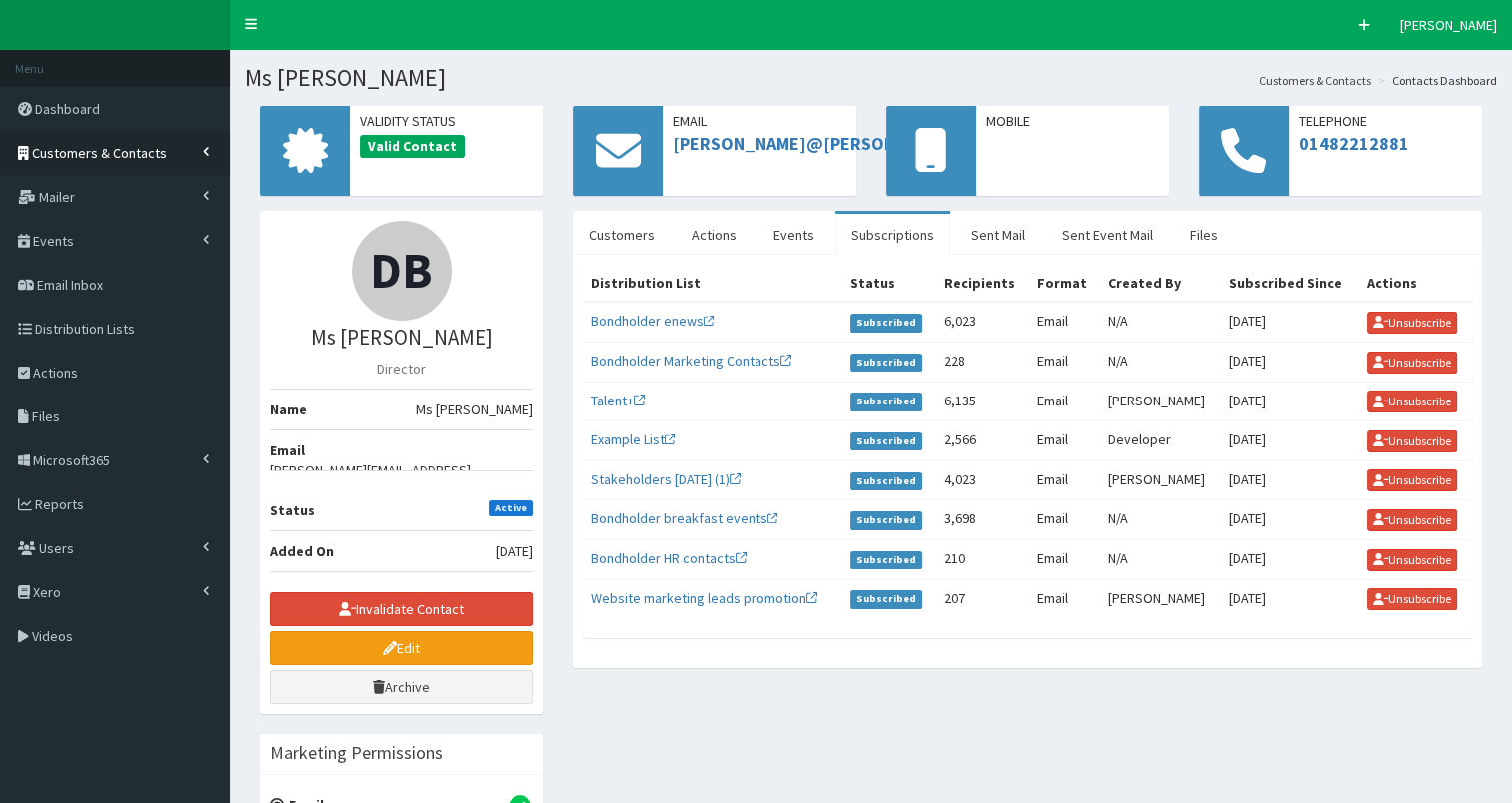 click on "Customers & Contacts" at bounding box center [99, 153] 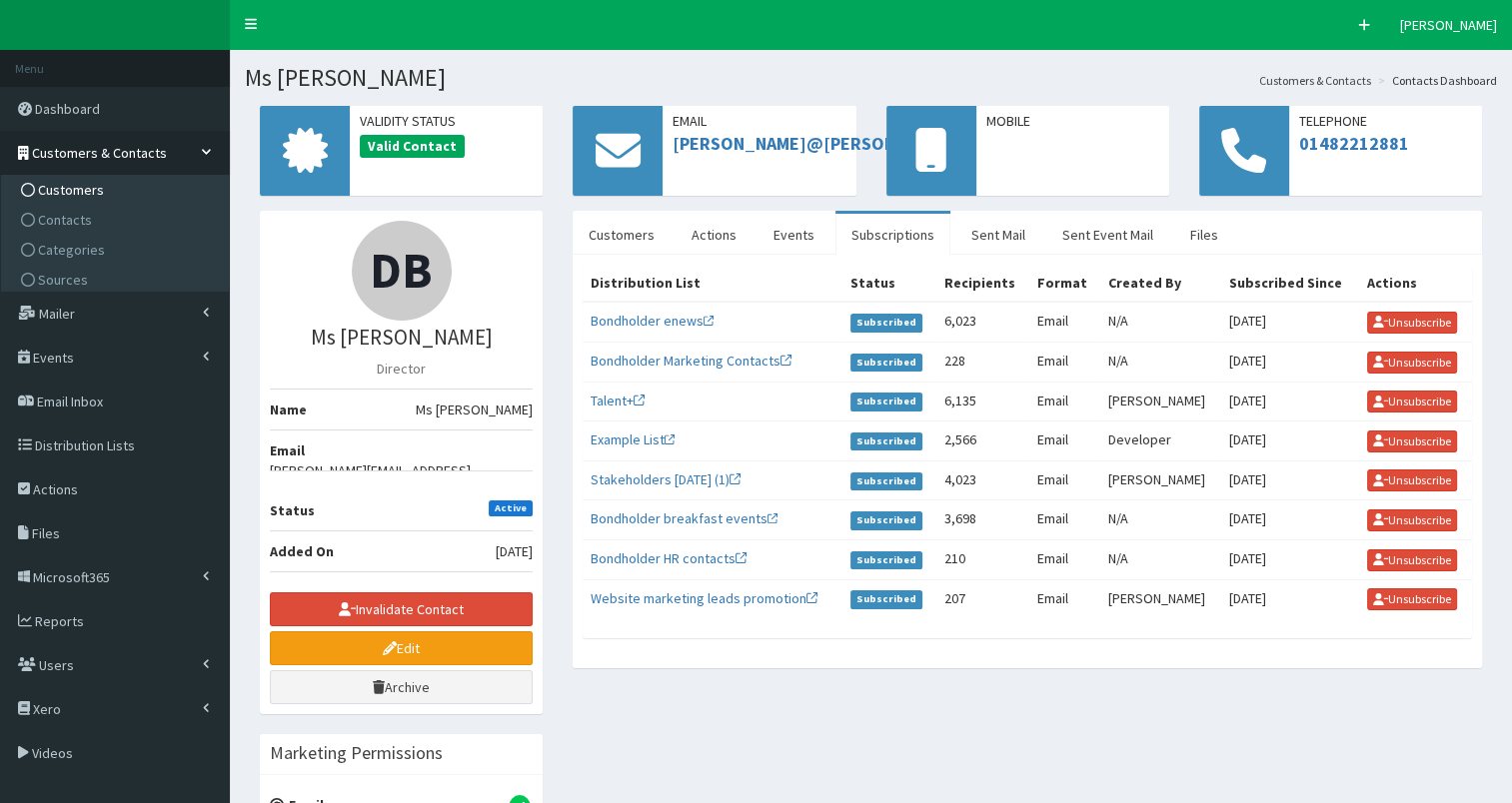 click on "Customers" at bounding box center [71, 190] 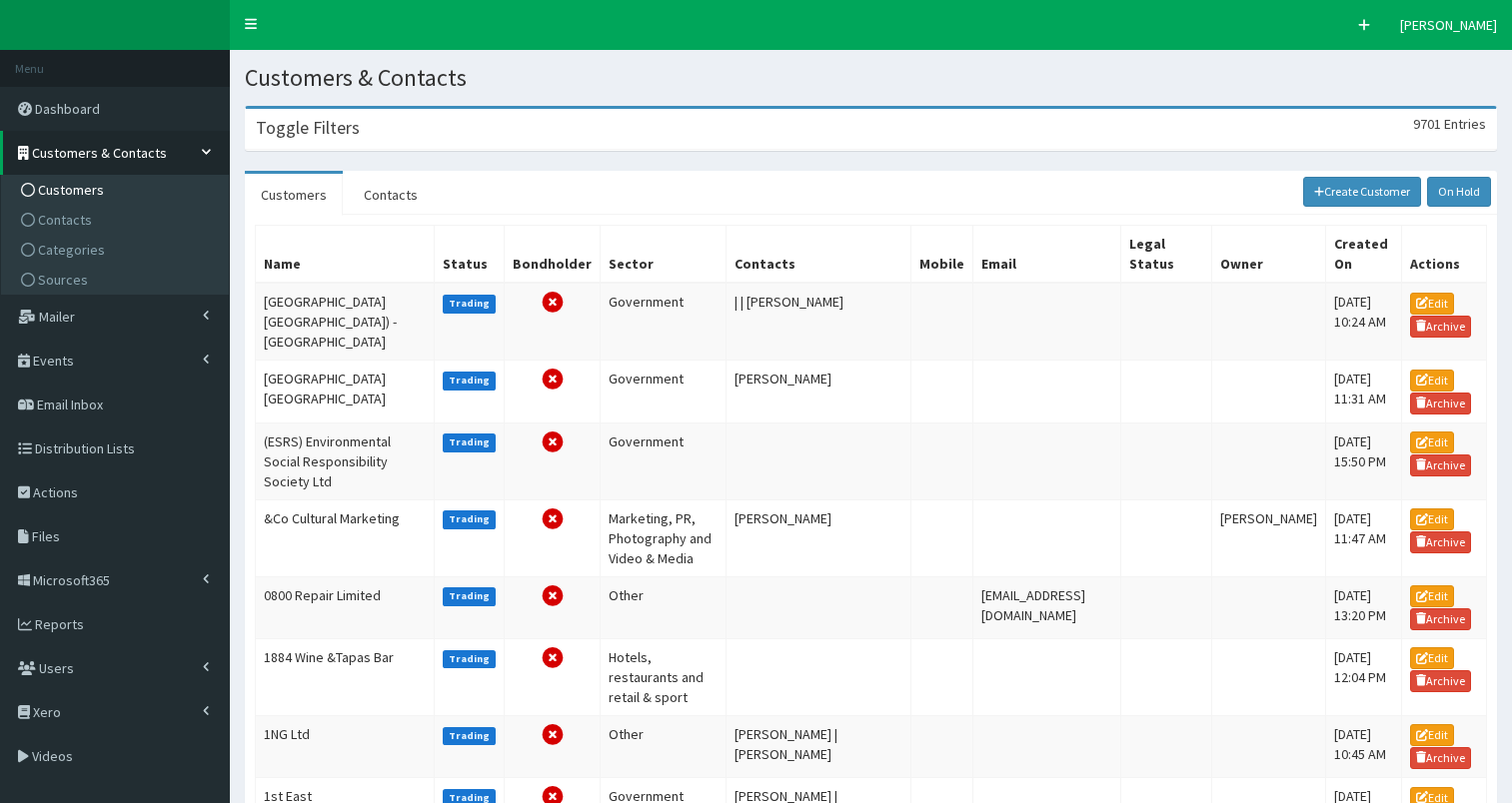 scroll, scrollTop: 0, scrollLeft: 0, axis: both 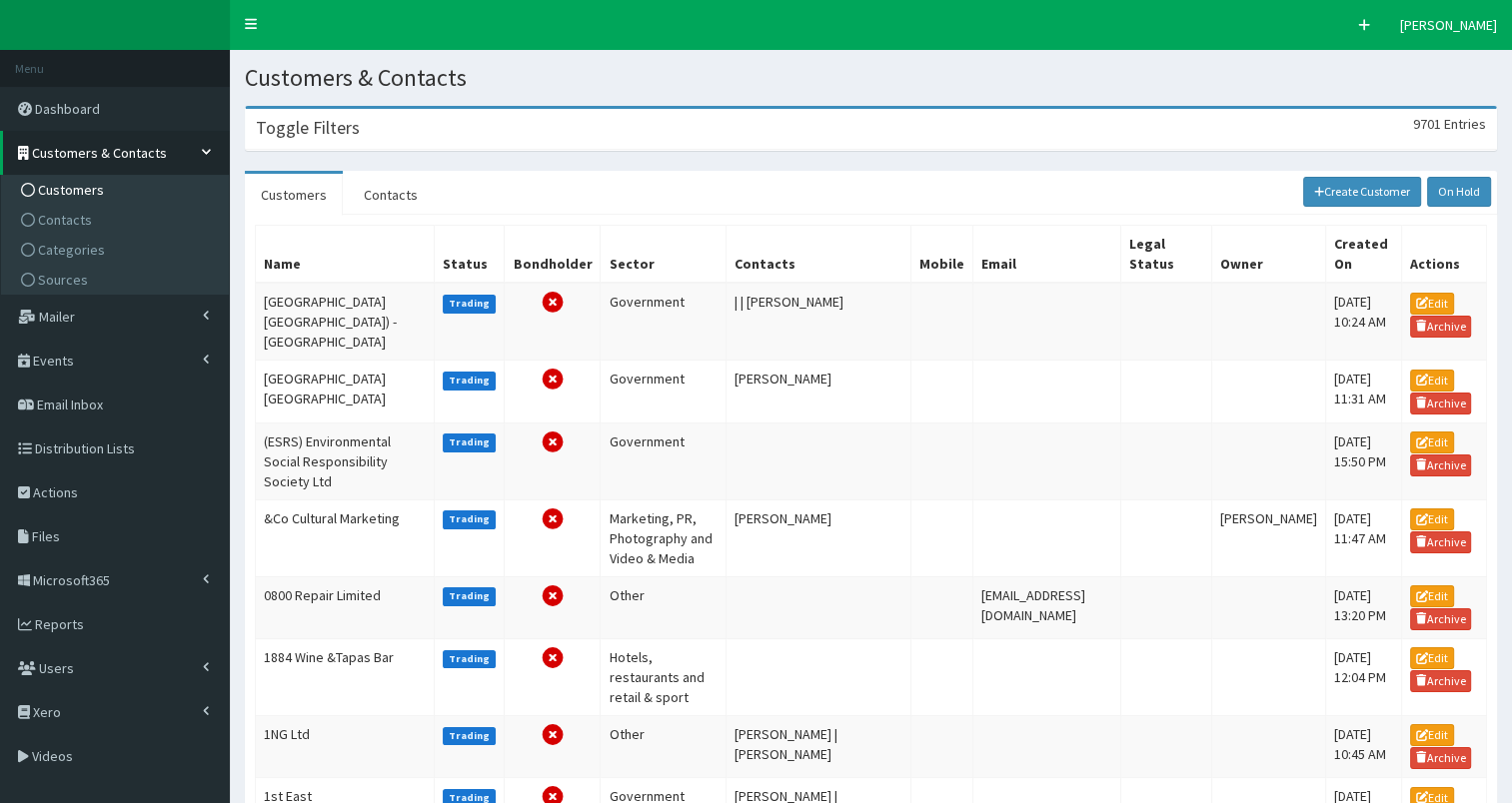 click on "Toggle Filters
9701   Entries" at bounding box center [870, 129] 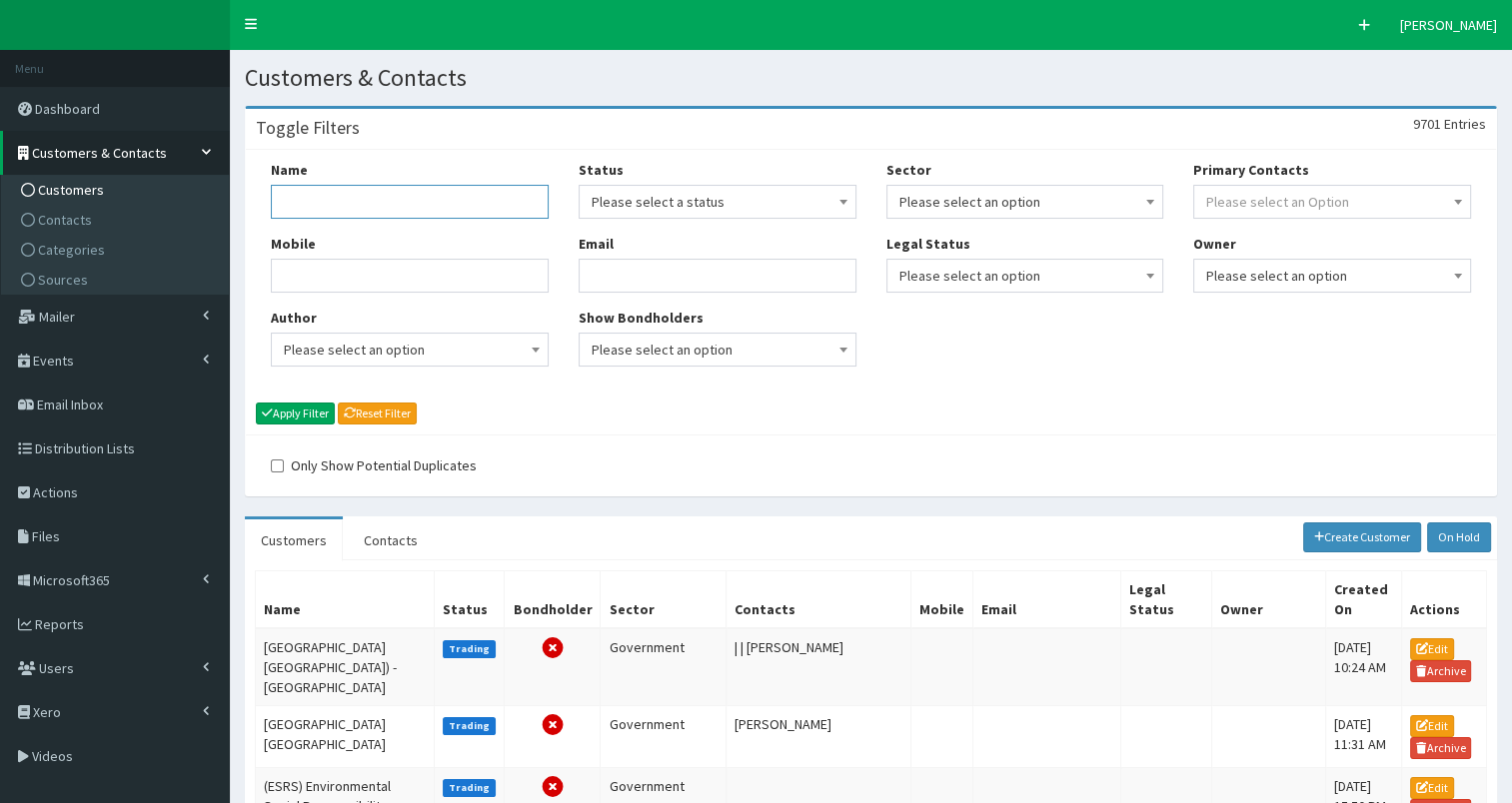 click on "Name" at bounding box center (410, 202) 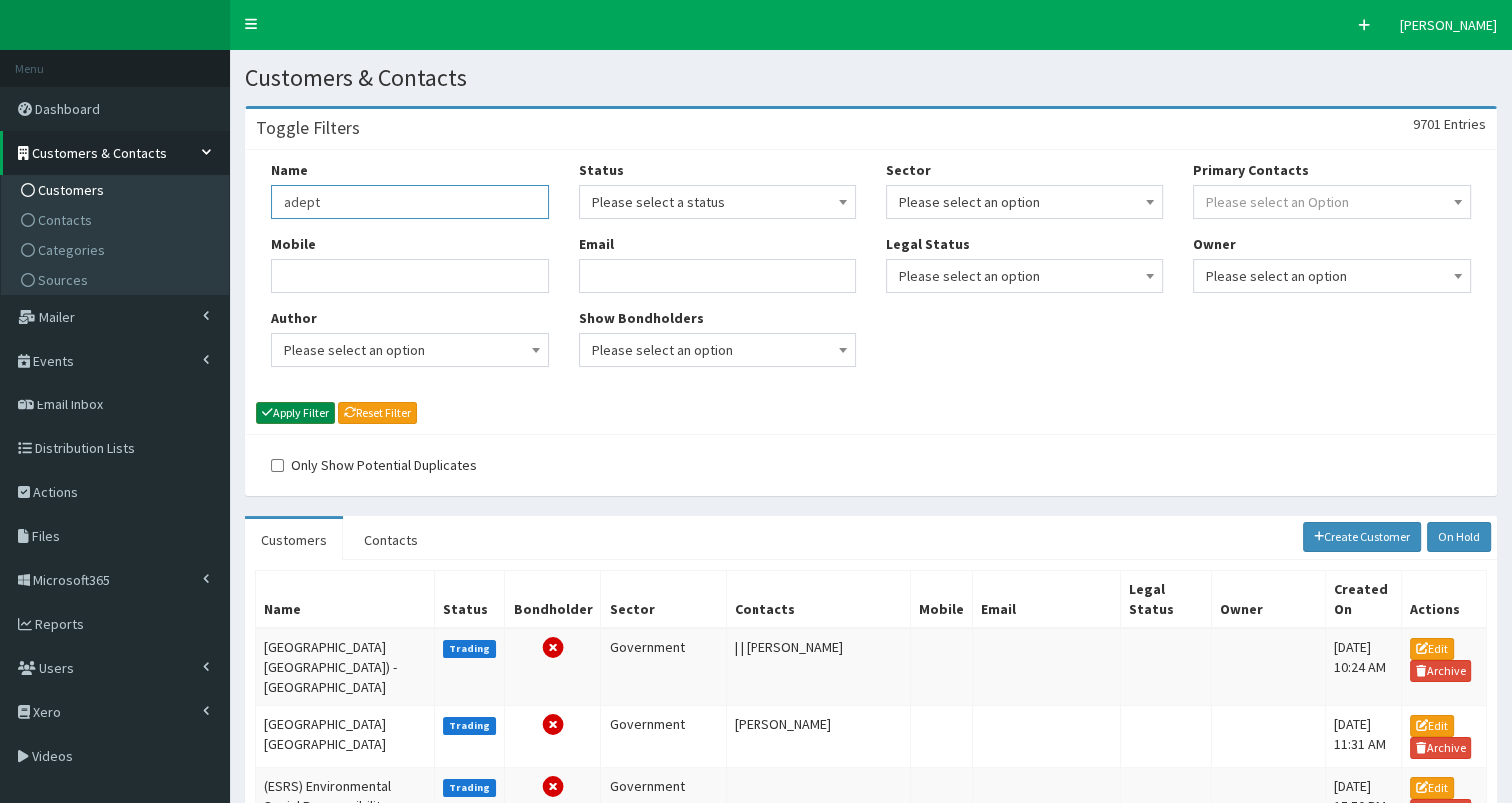 type on "adept" 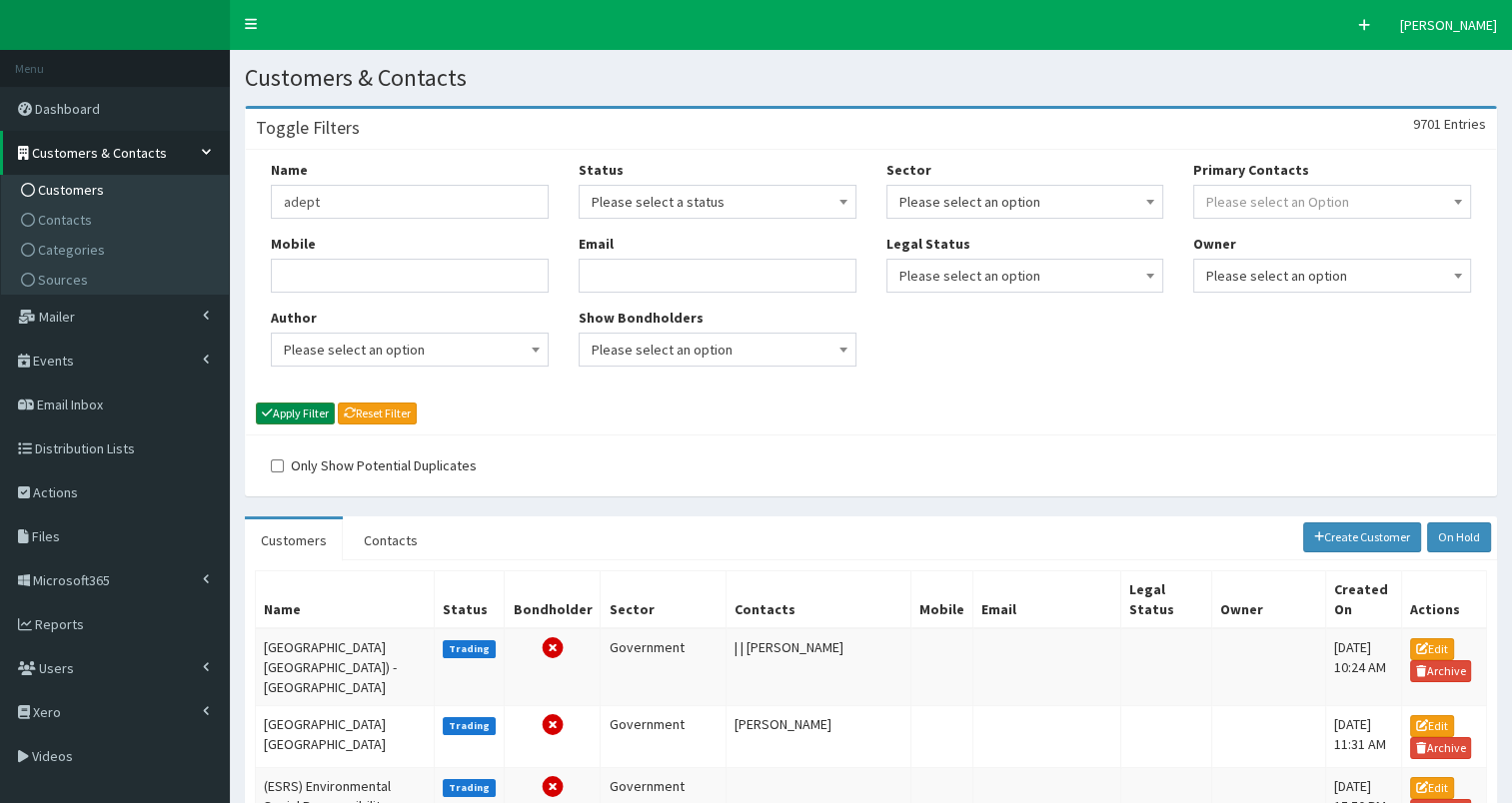 click on "Apply Filter" at bounding box center [295, 413] 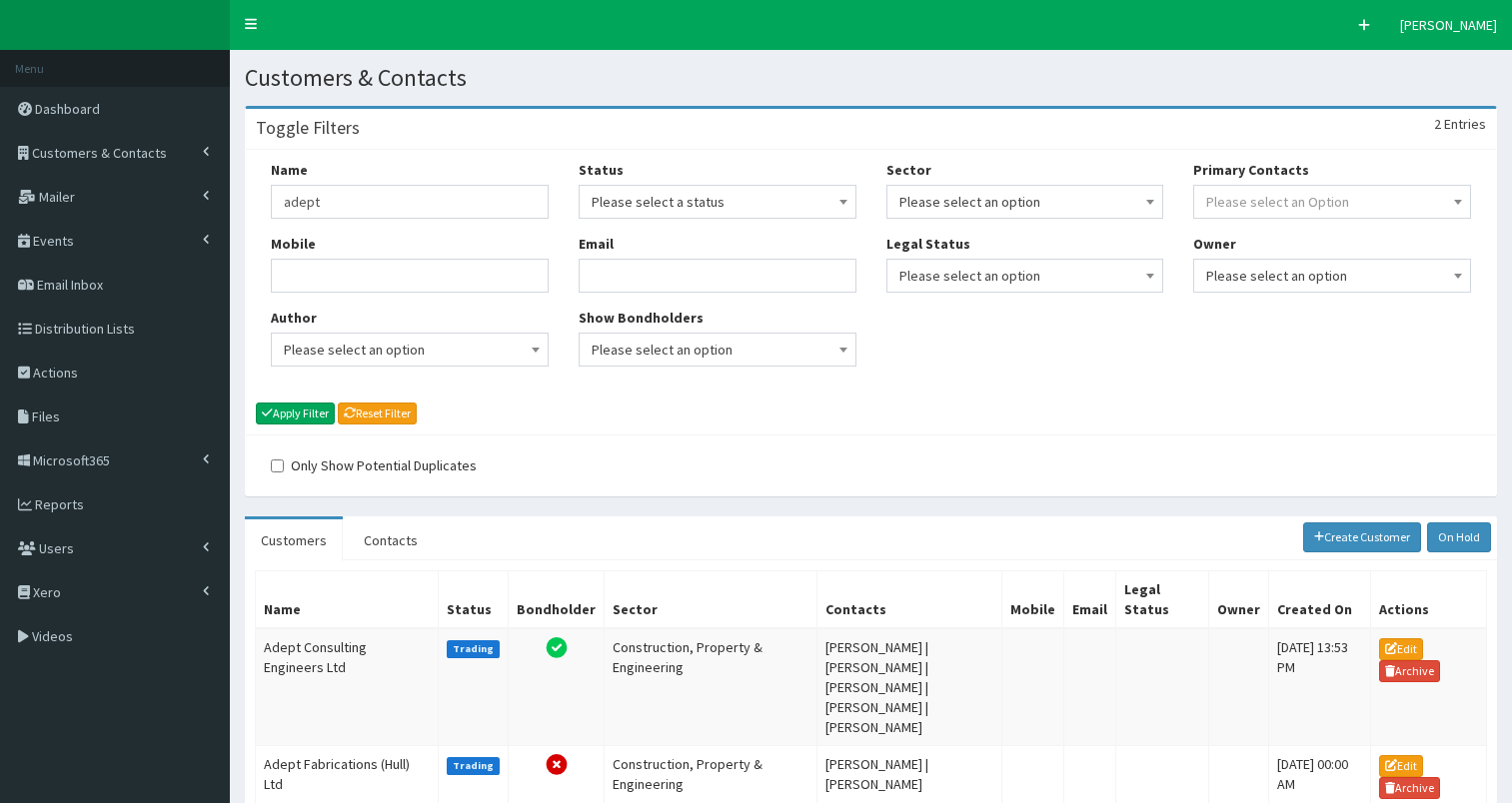 scroll, scrollTop: 0, scrollLeft: 0, axis: both 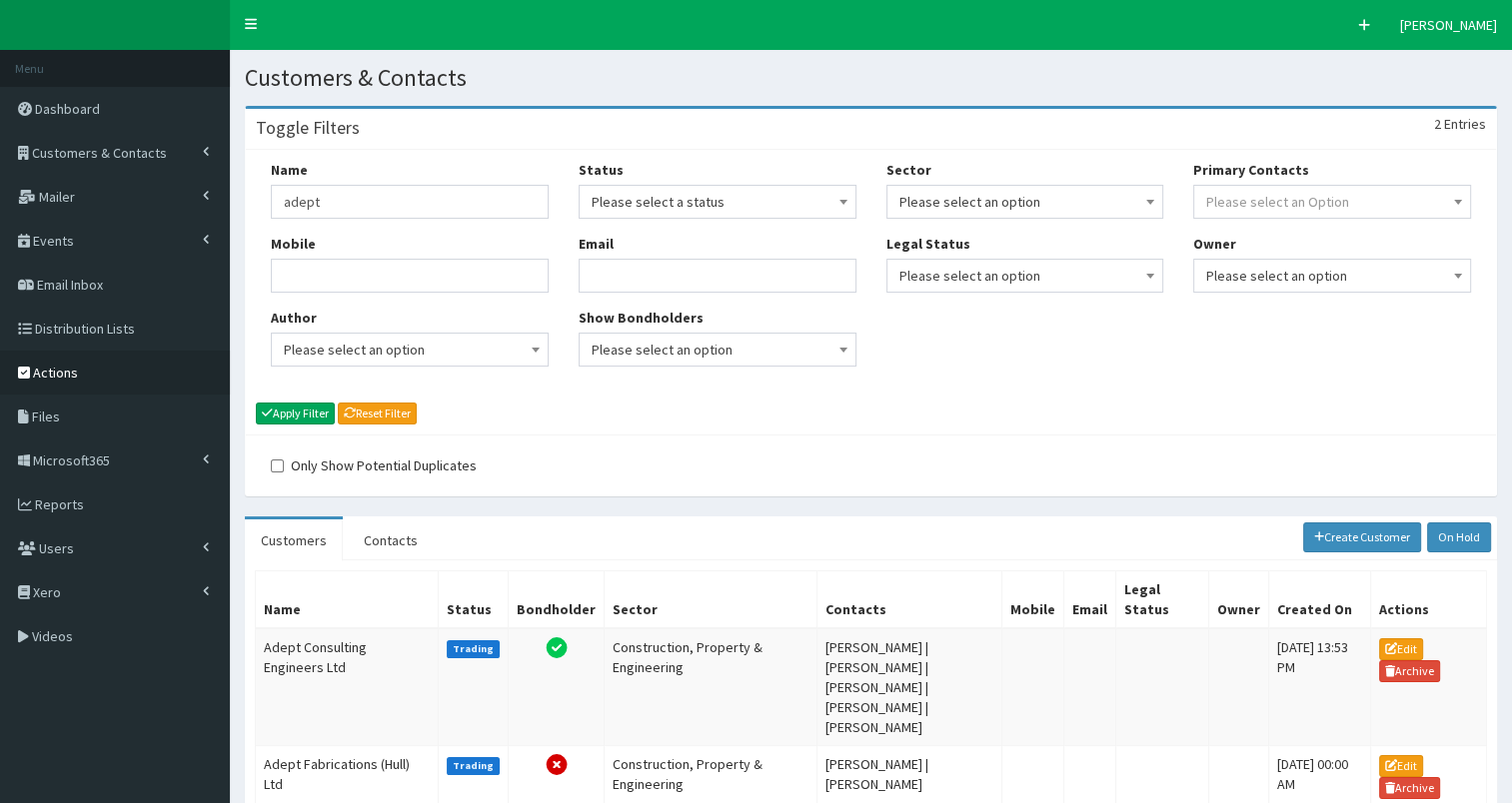 click on "Actions" at bounding box center [55, 373] 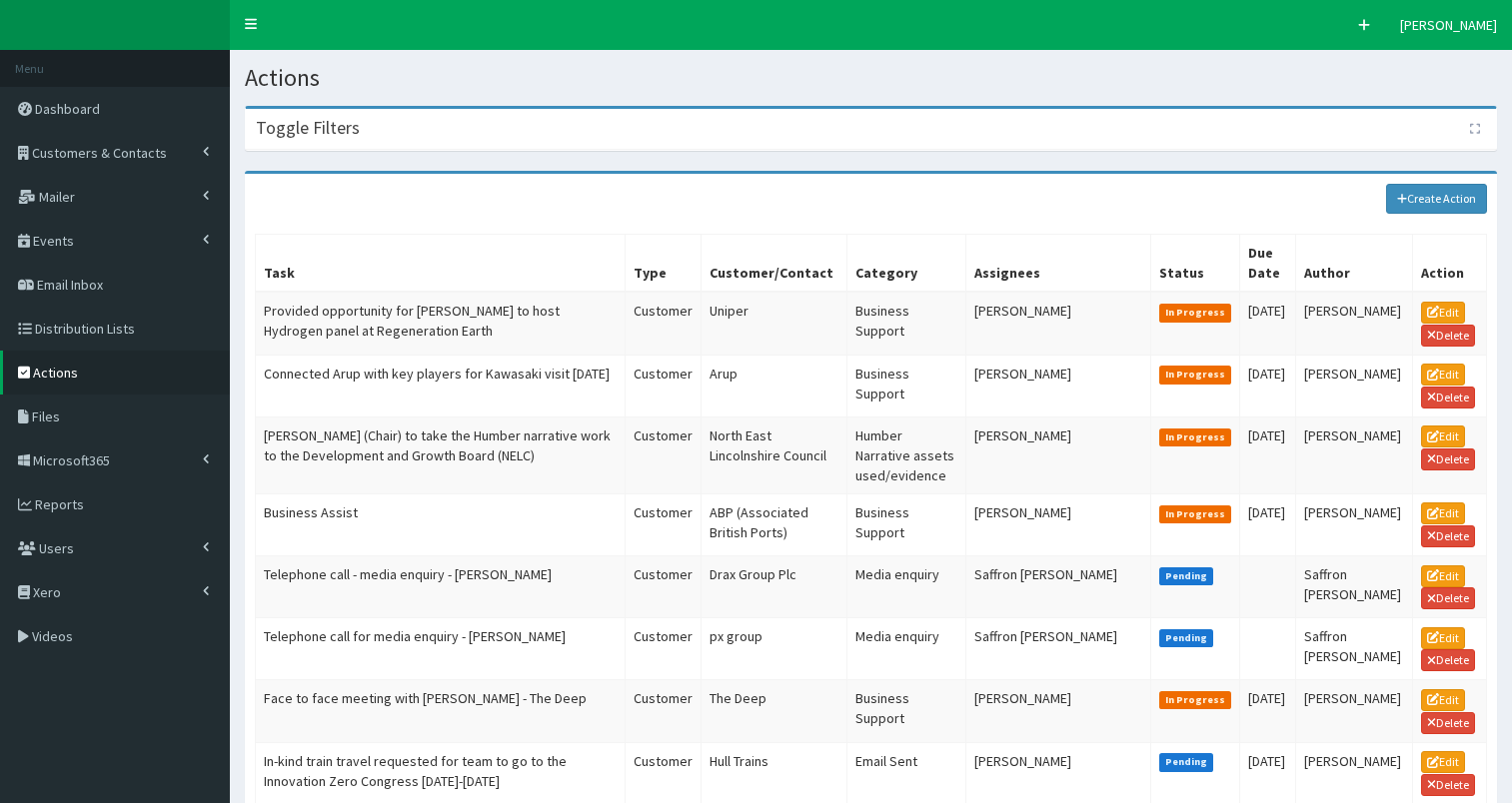 scroll, scrollTop: 0, scrollLeft: 0, axis: both 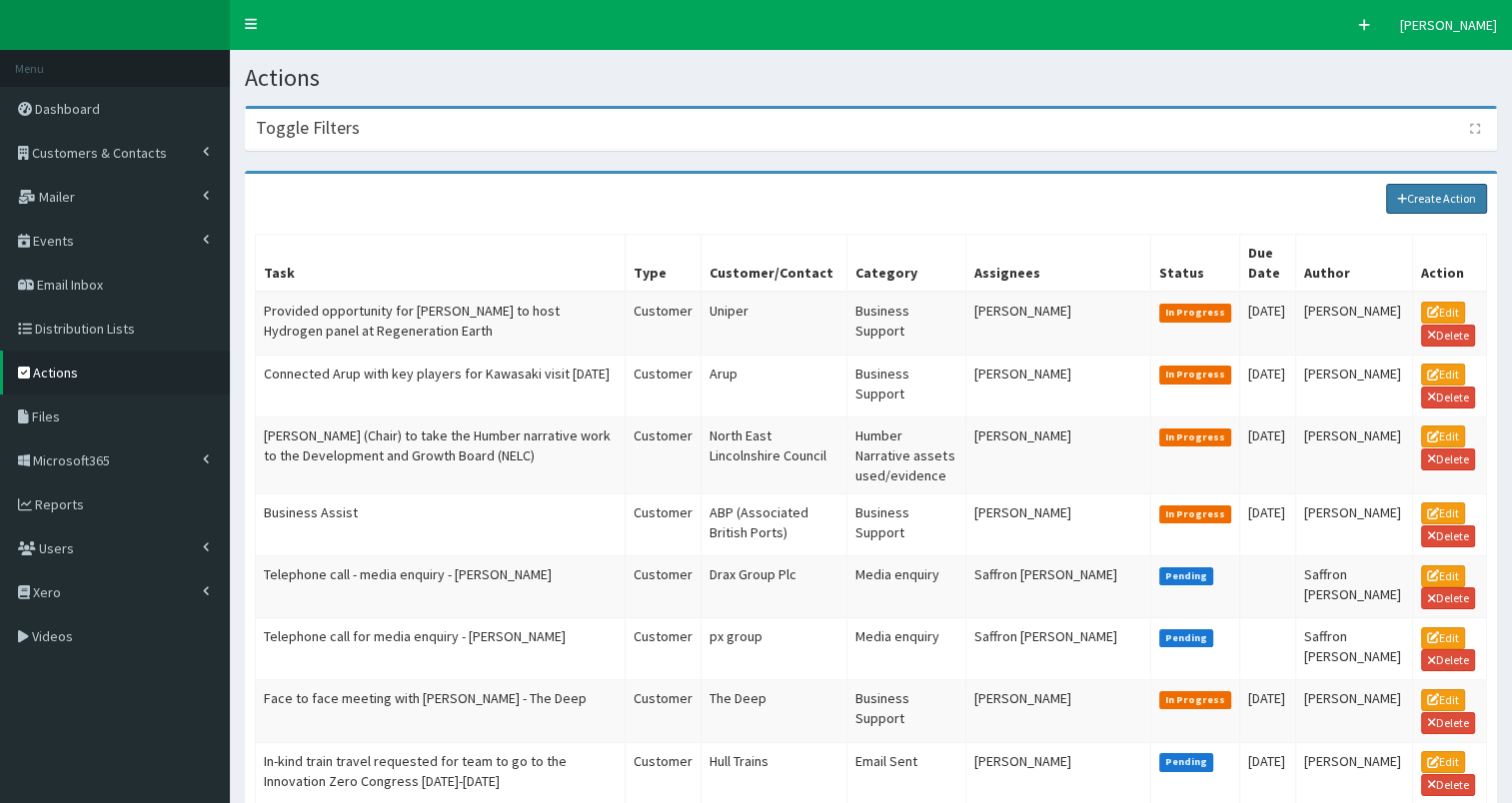 click on "Create Action" at bounding box center (1437, 199) 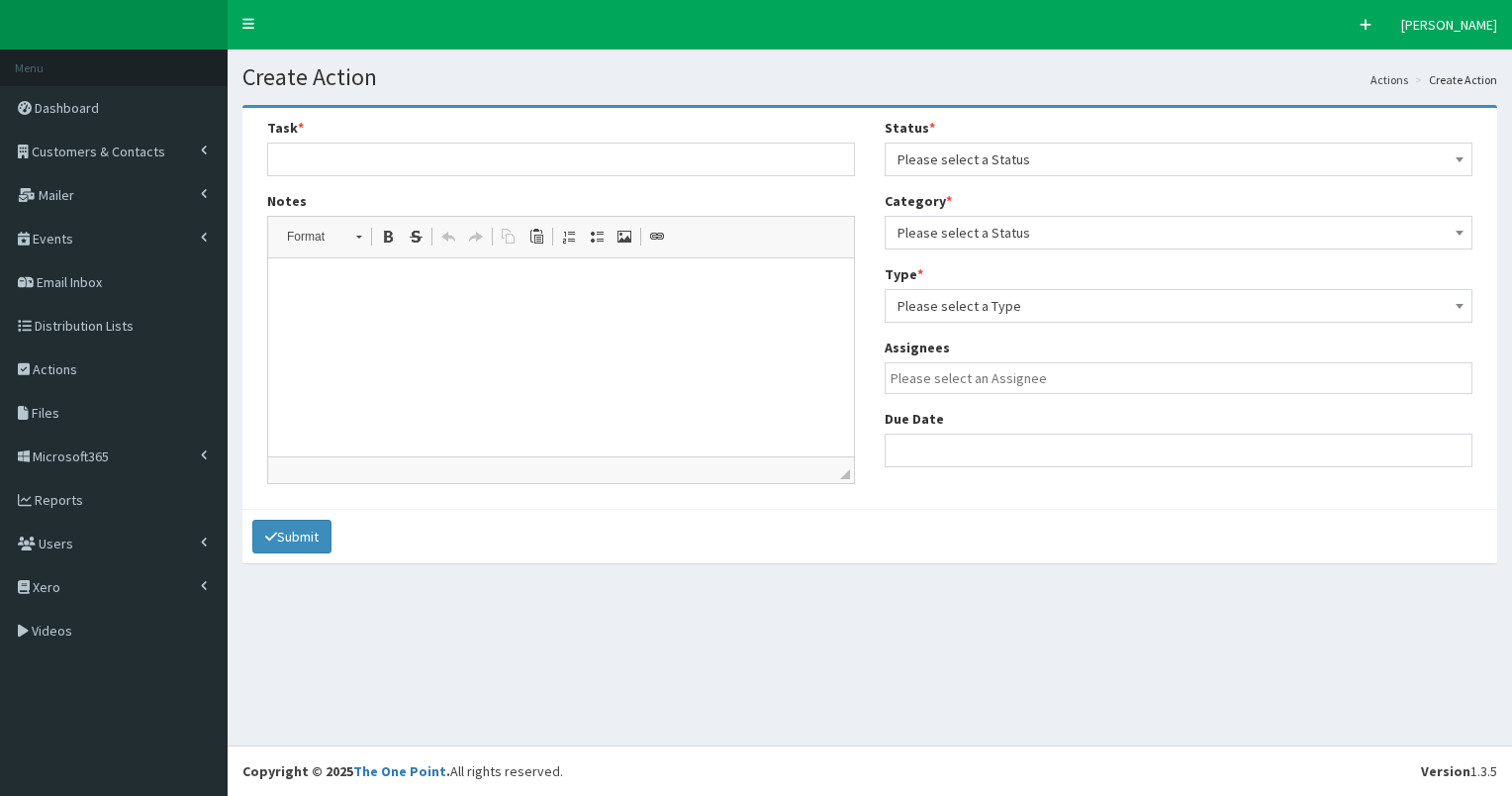 select 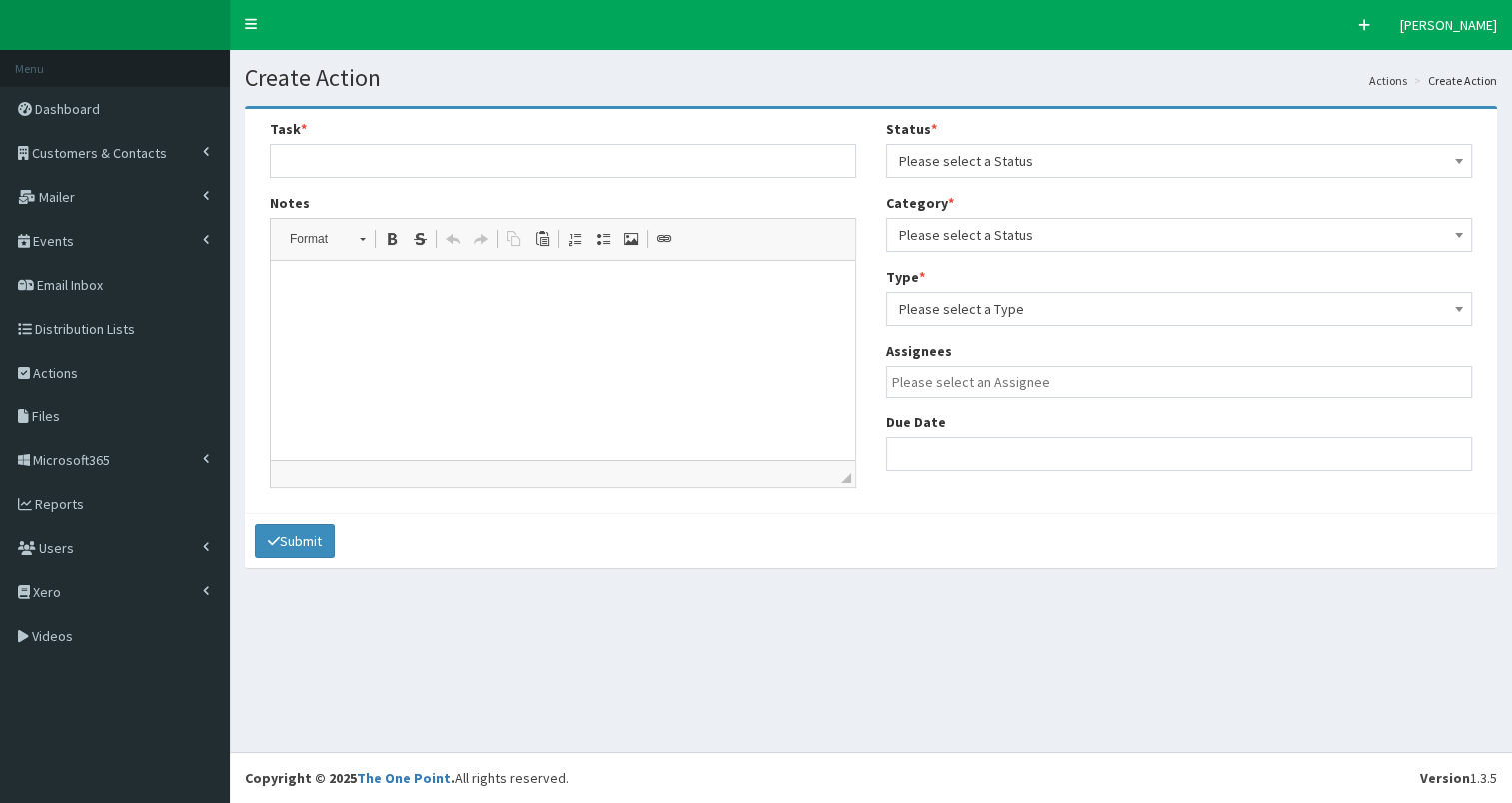 scroll, scrollTop: 0, scrollLeft: 0, axis: both 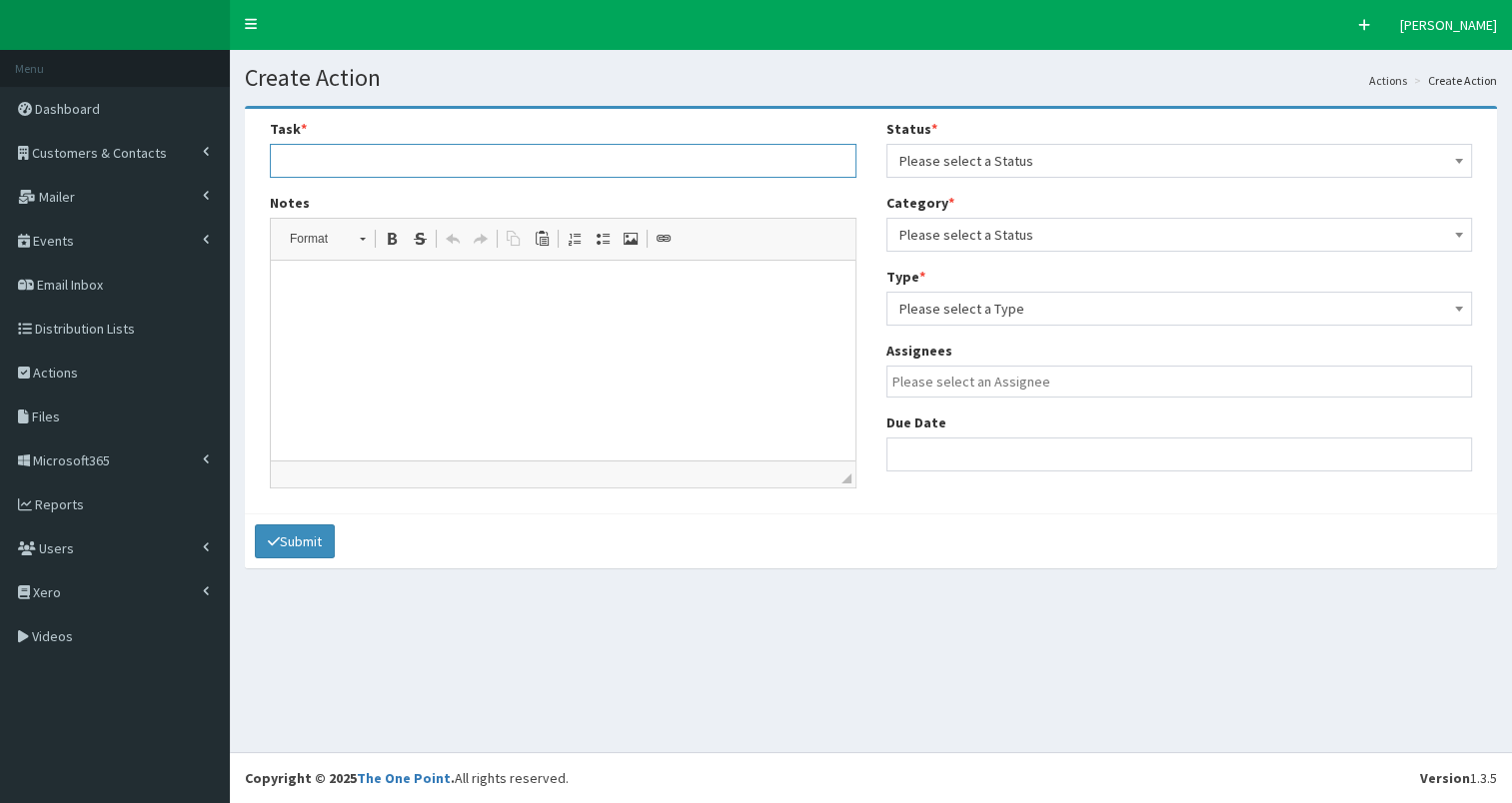 click at bounding box center [563, 161] 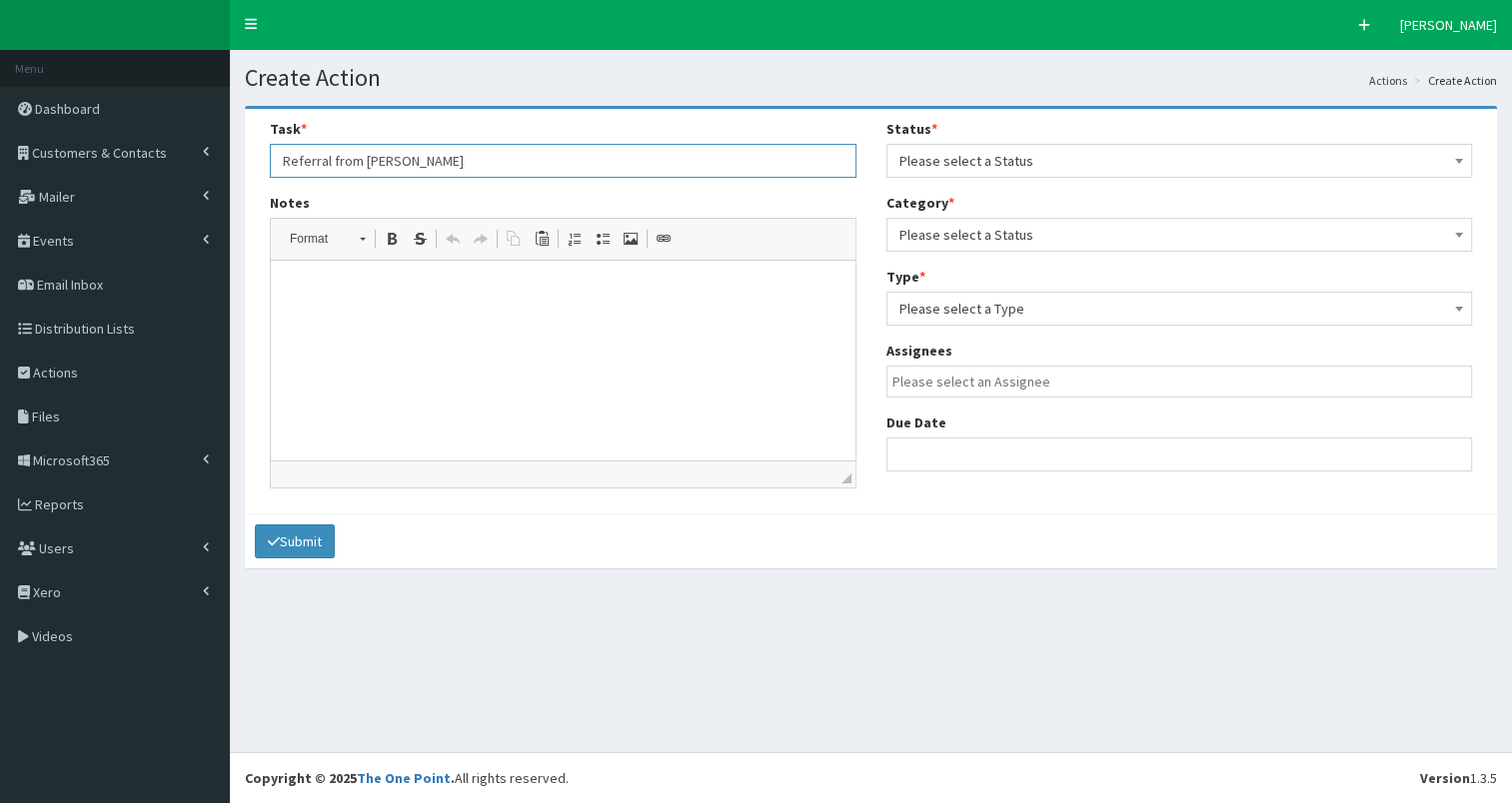 type on "Referral from Elly Taylor" 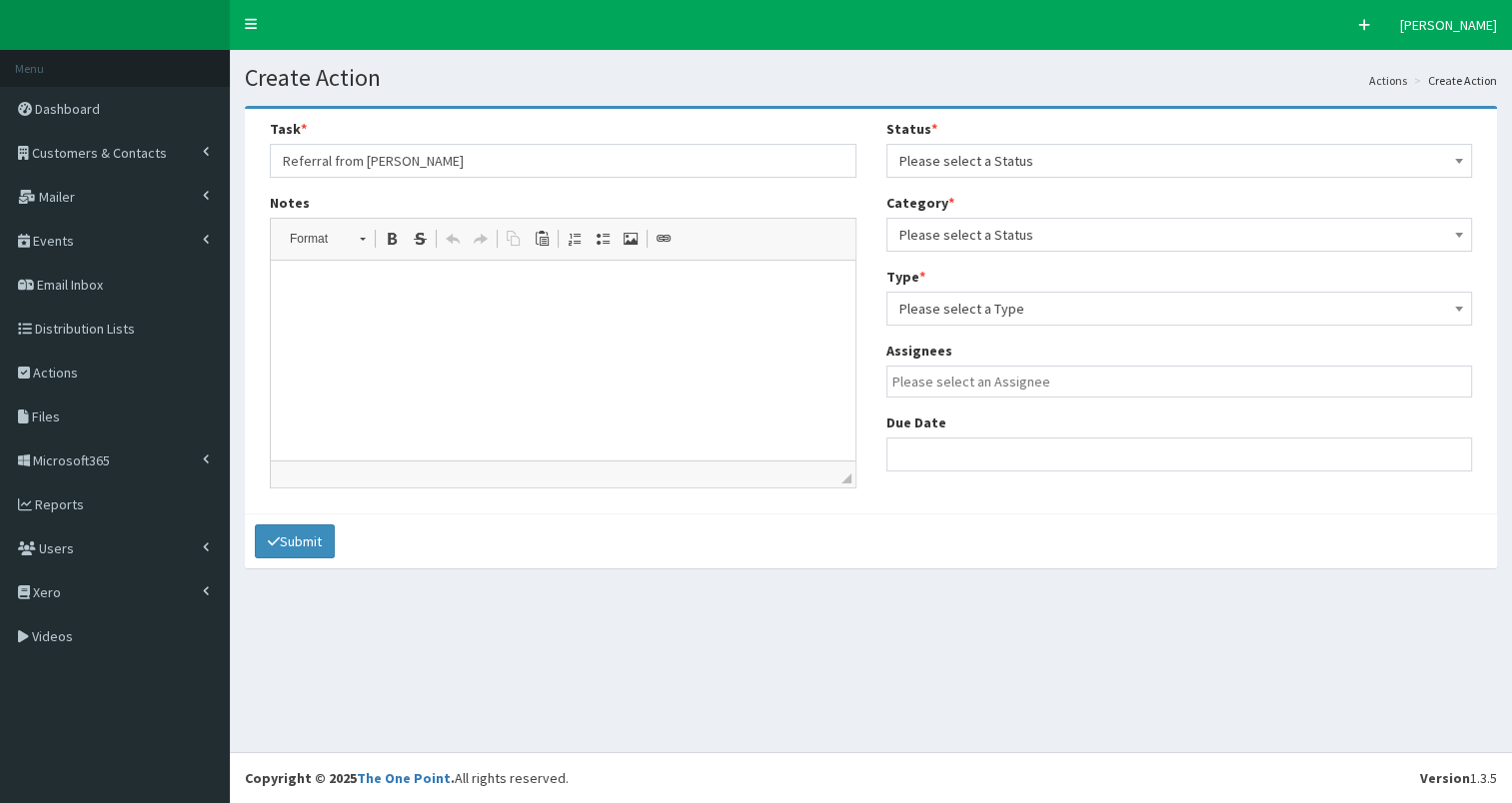 click at bounding box center (563, 291) 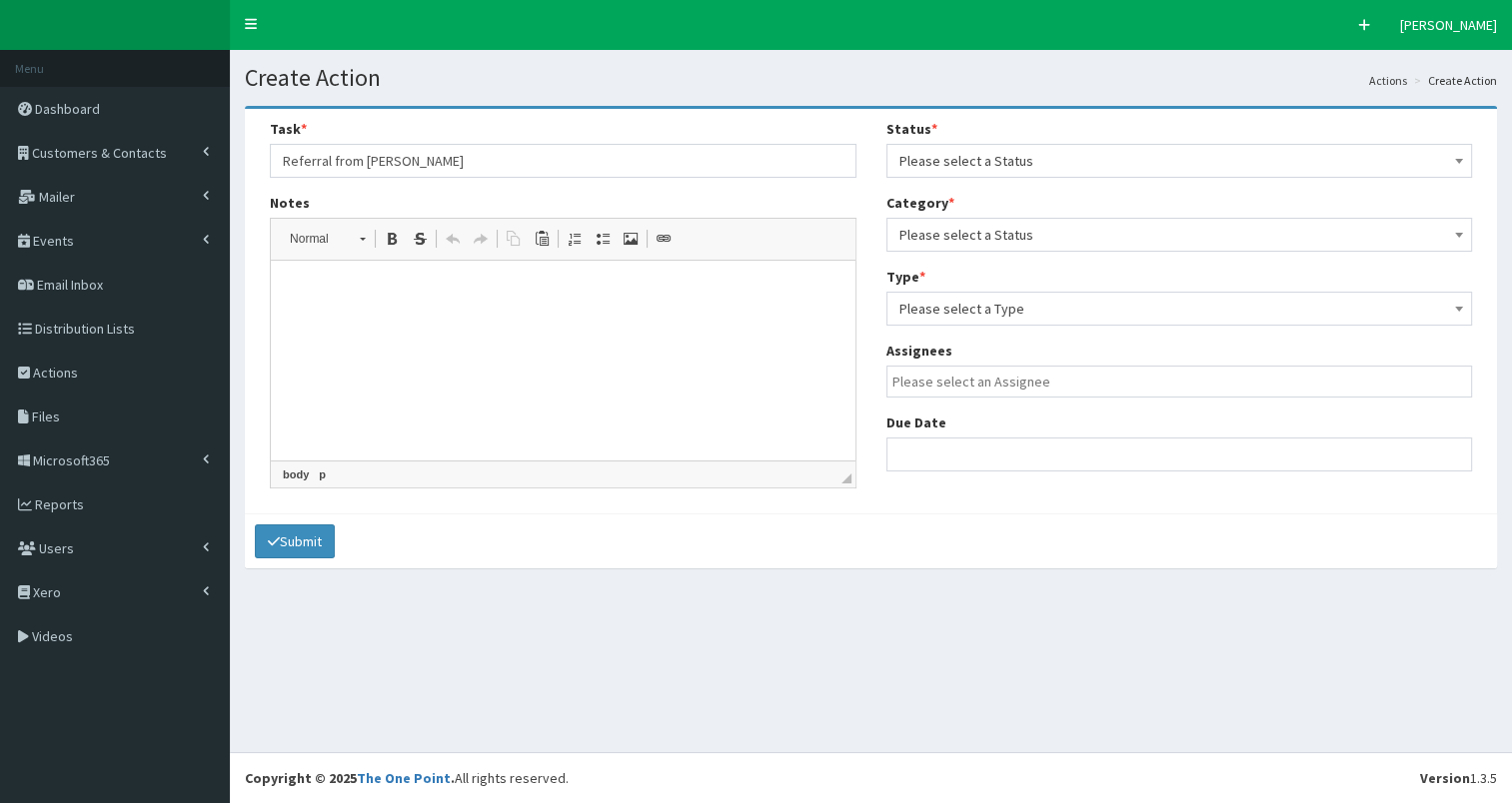 scroll, scrollTop: 686, scrollLeft: 0, axis: vertical 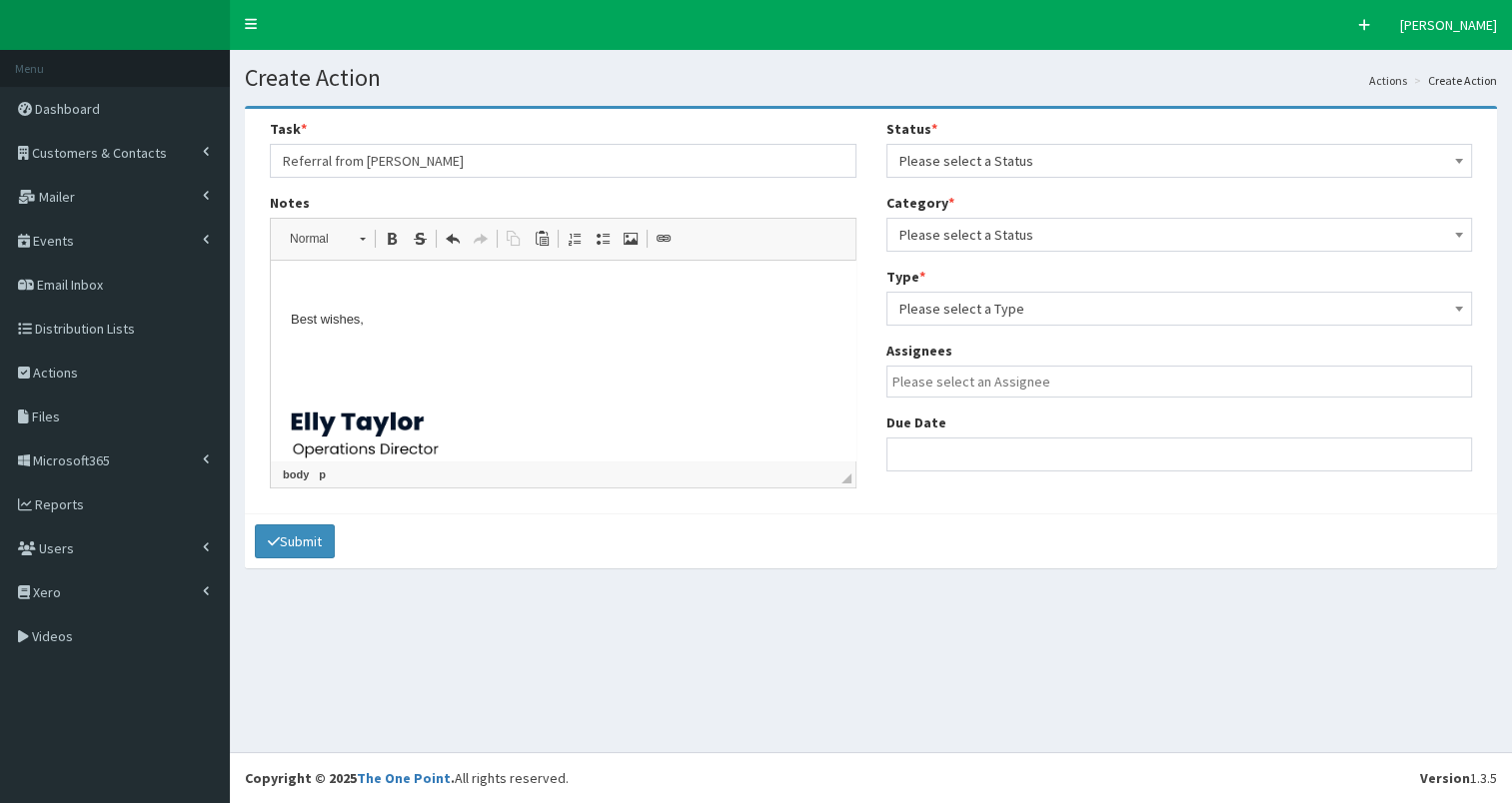 click on "Please select a Status" at bounding box center [1179, 161] 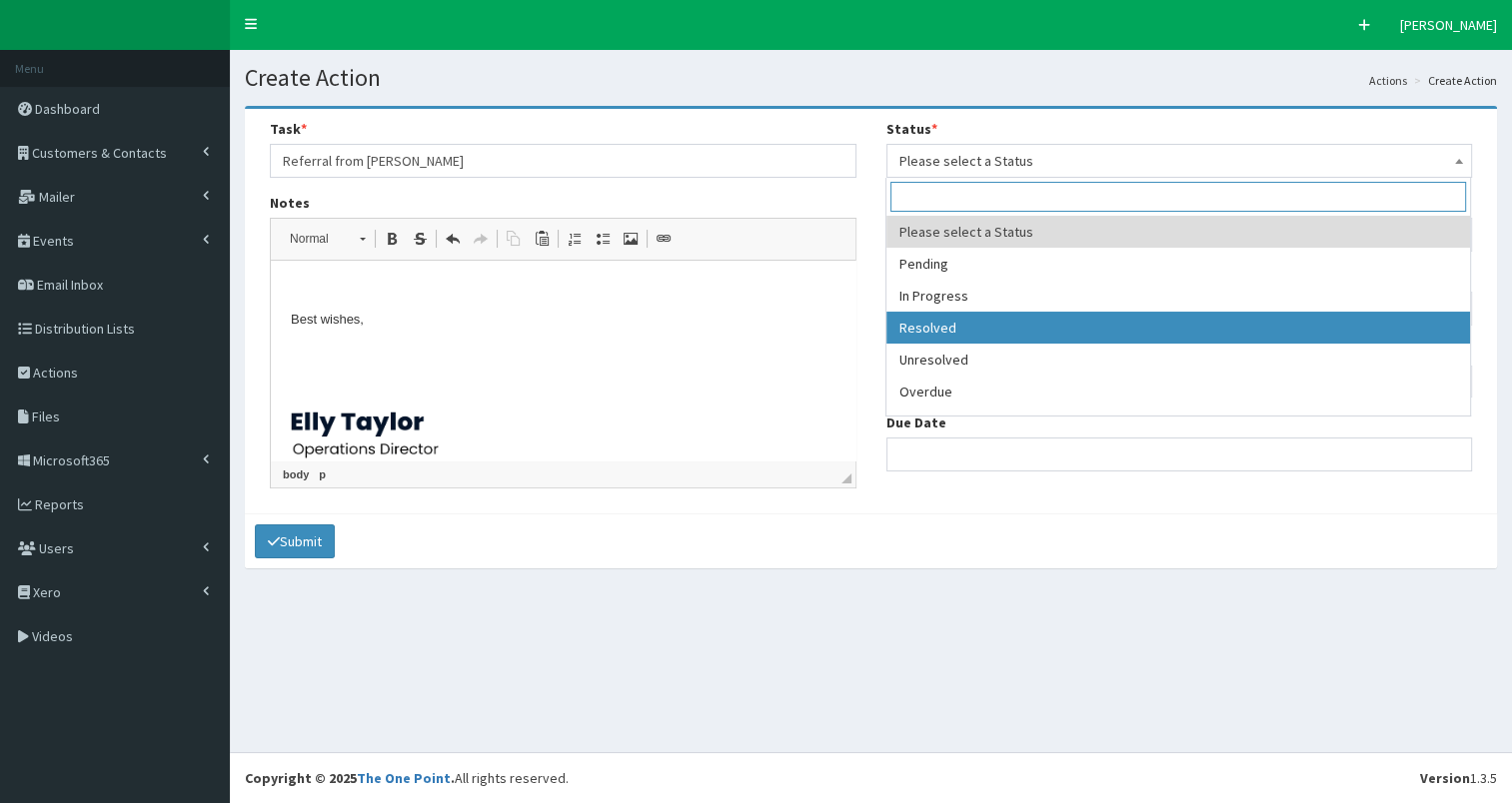 select on "3" 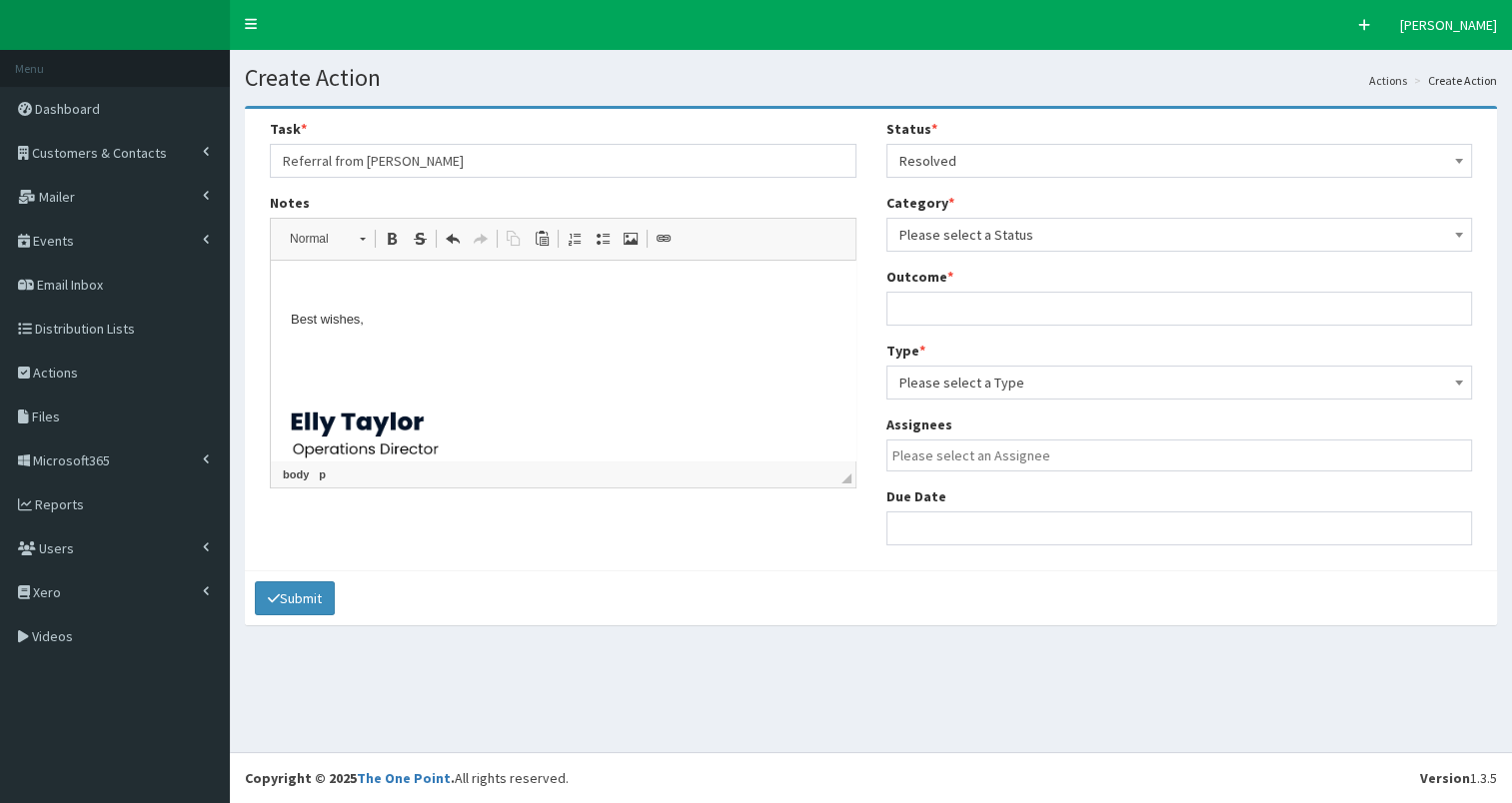 click on "Please select a Status" at bounding box center (1179, 235) 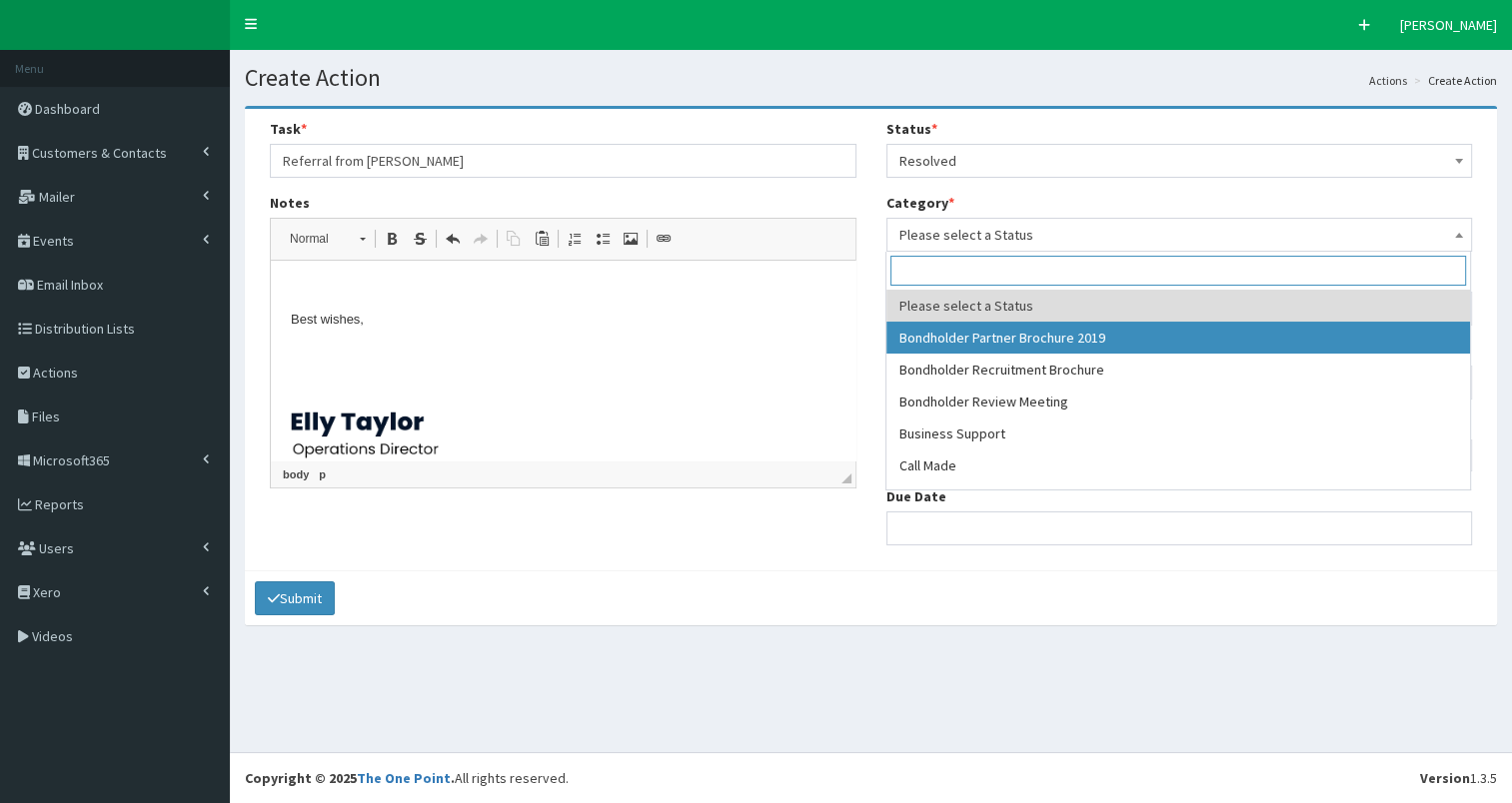 select on "38" 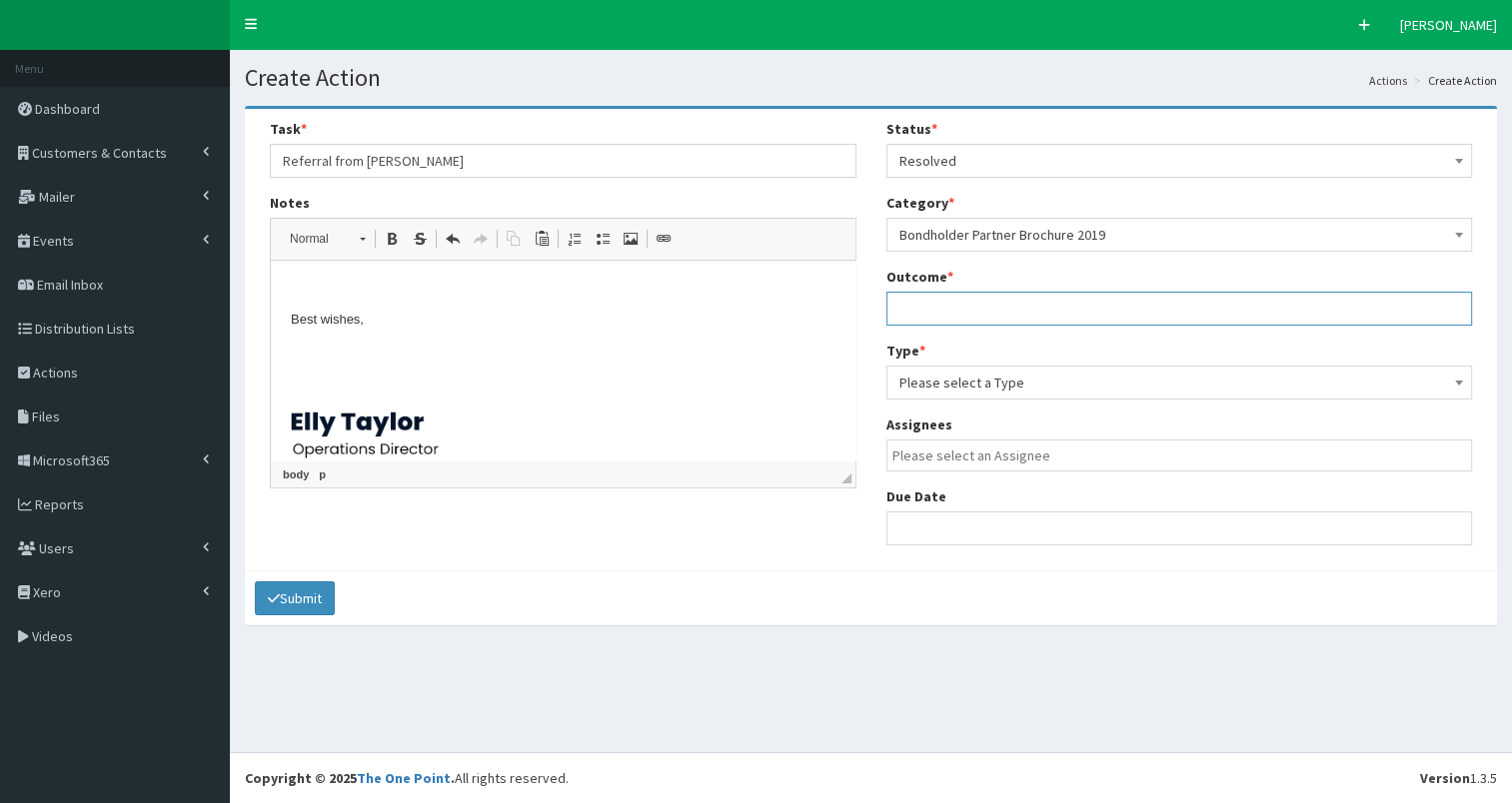 click at bounding box center (1179, 309) 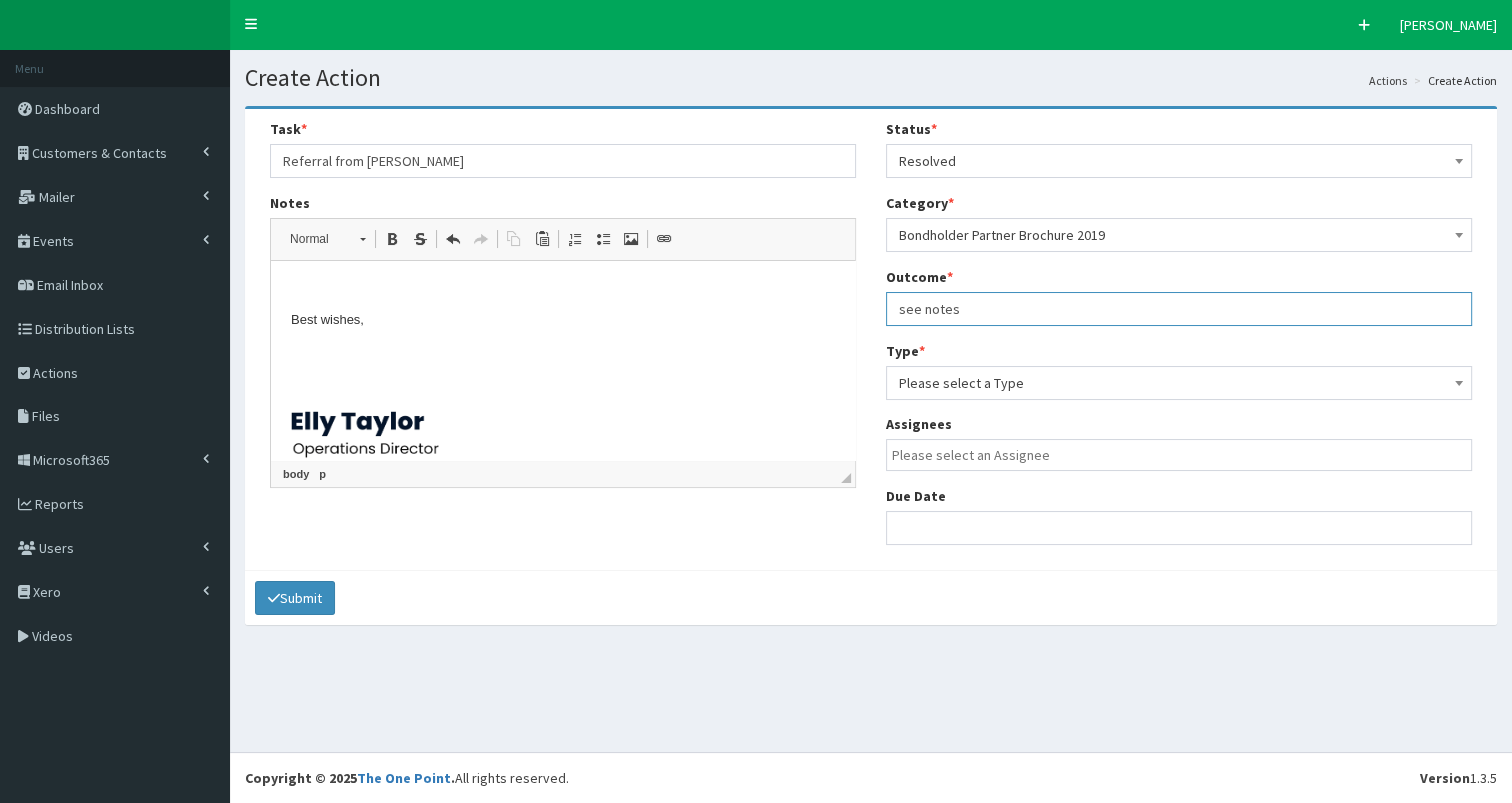 type on "see notes" 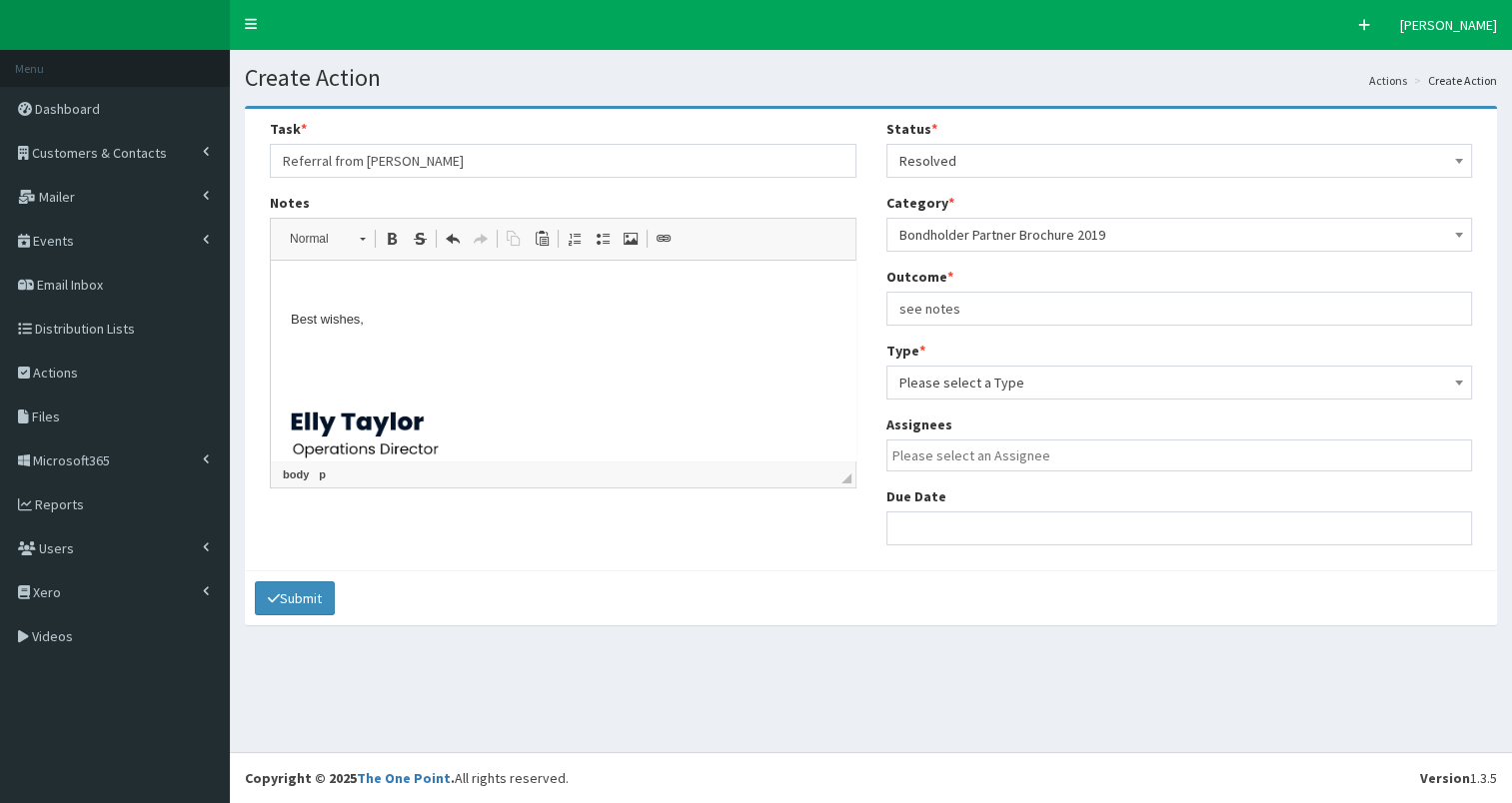 click on "Please select a Type" at bounding box center [1179, 383] 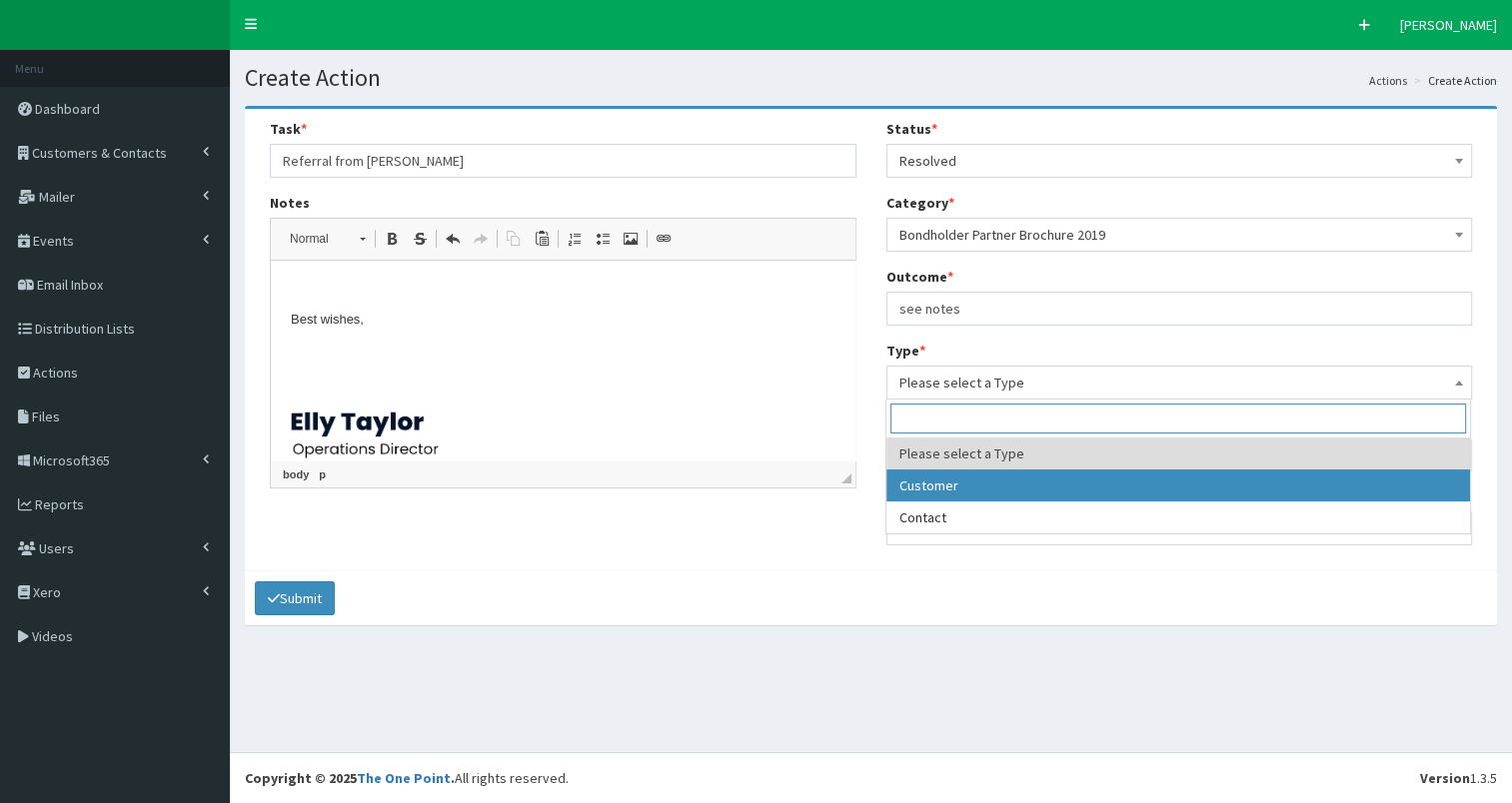 select on "customer" 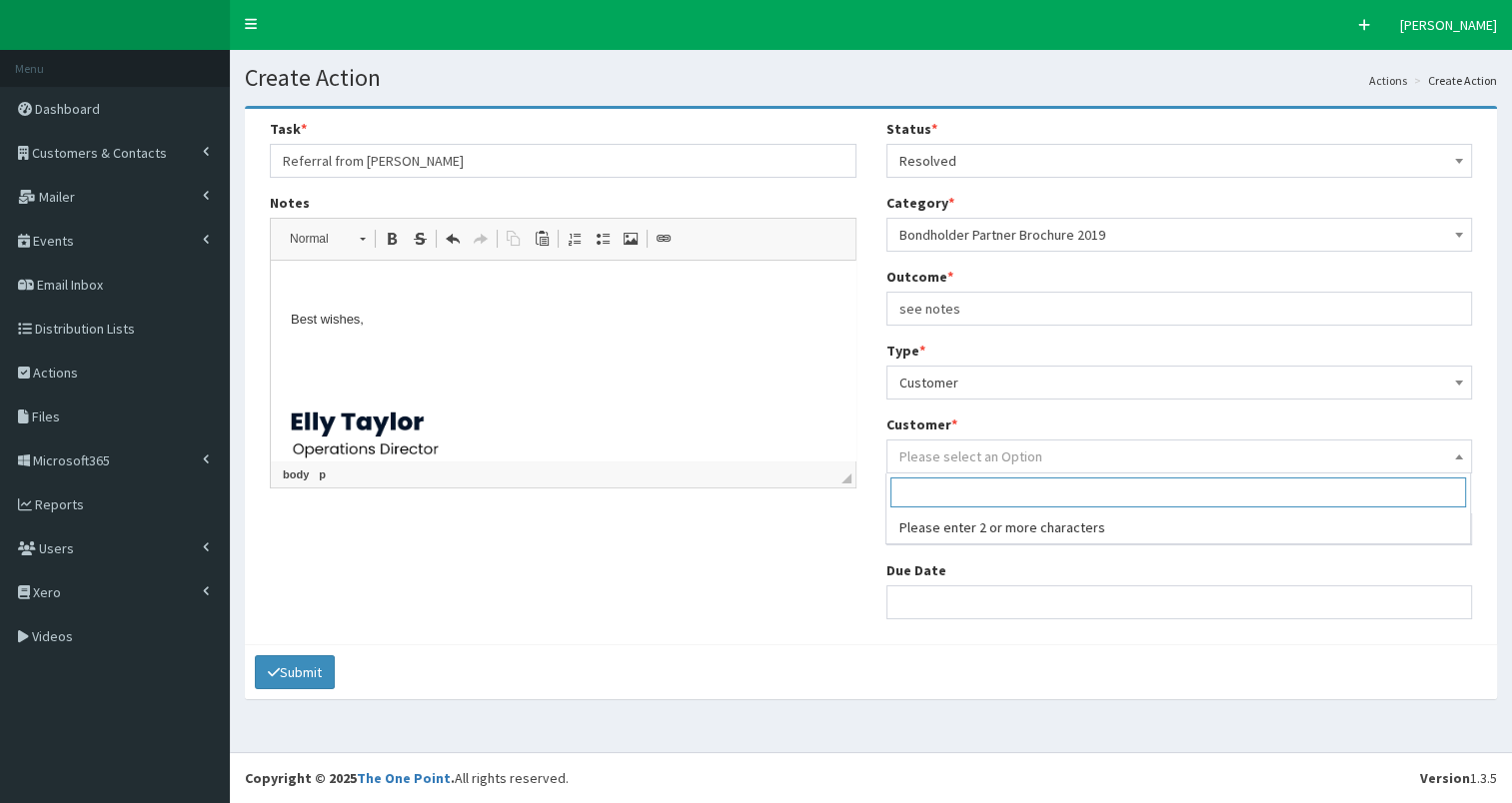 click on "Please select an Option" at bounding box center [970, 456] 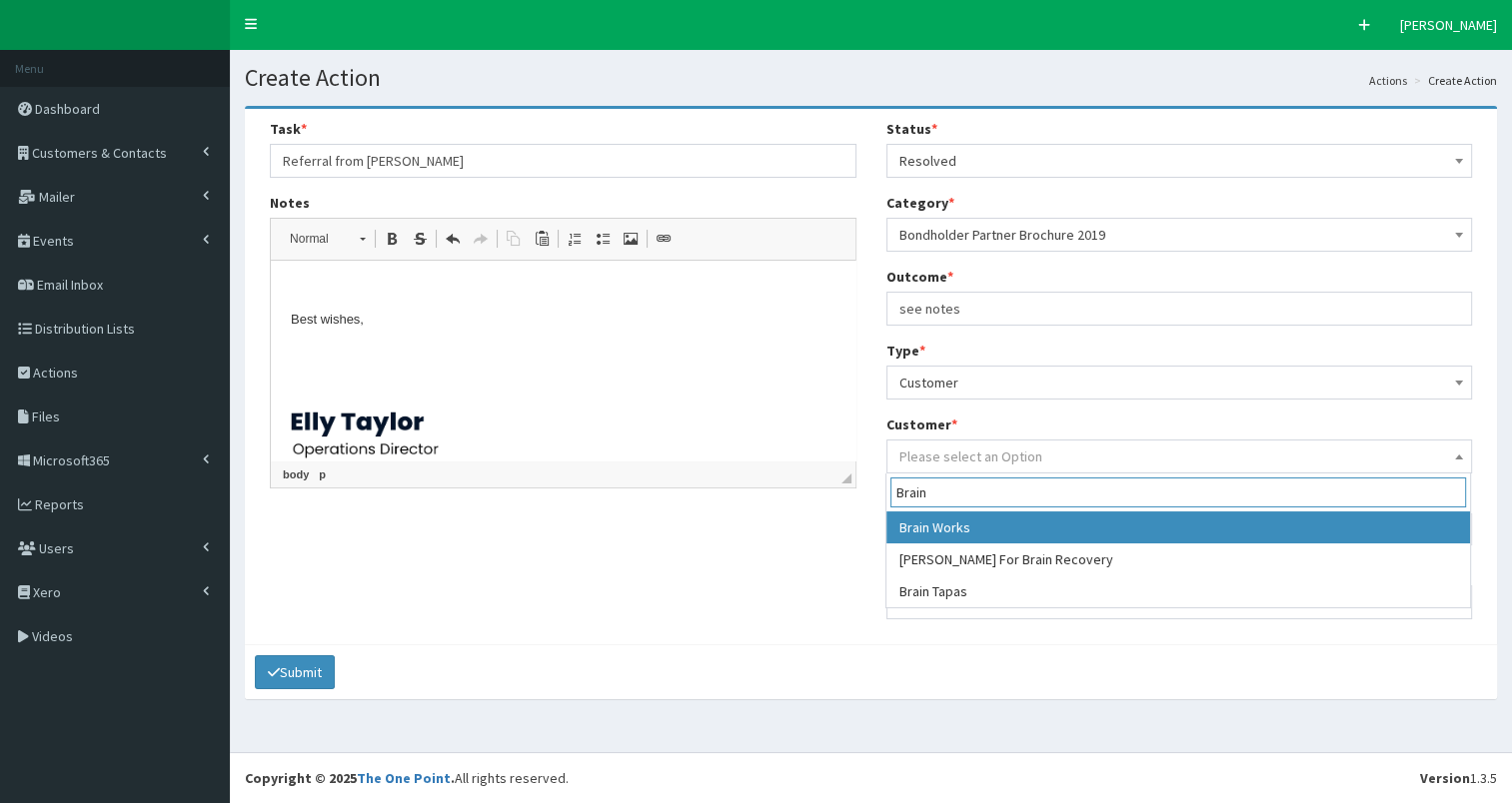 type on "Brain T" 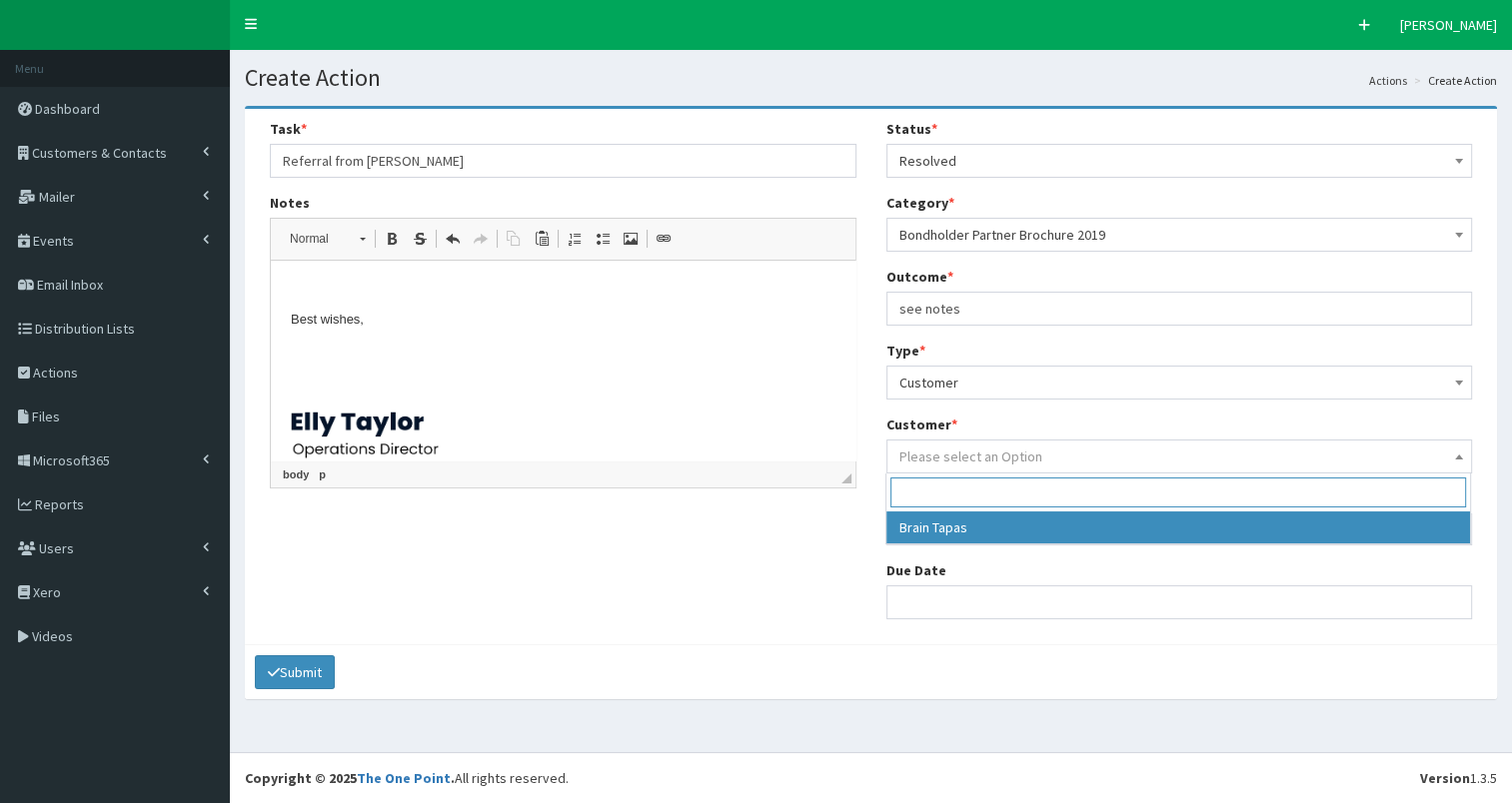 select on "49246" 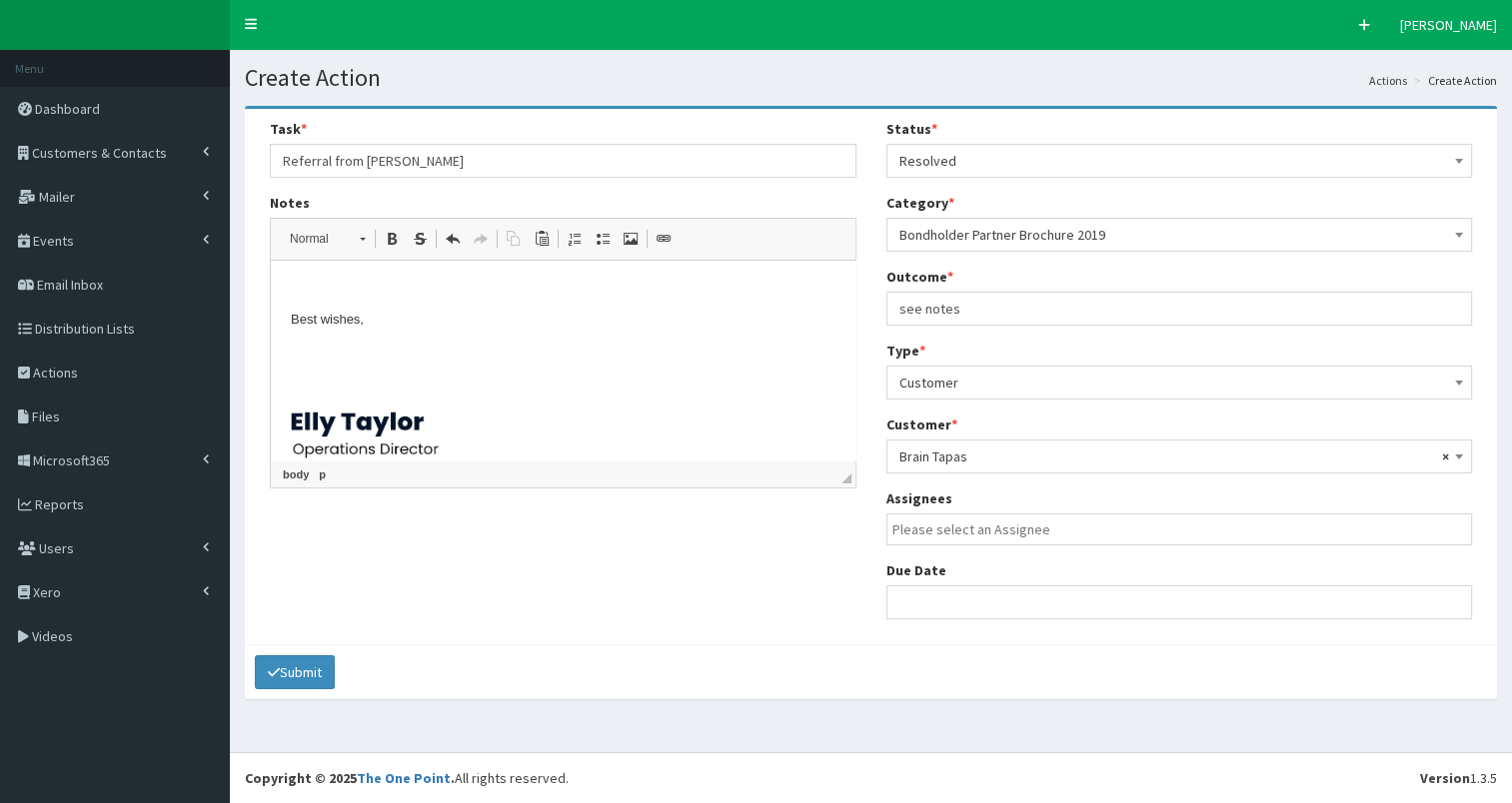 click at bounding box center (1184, 529) 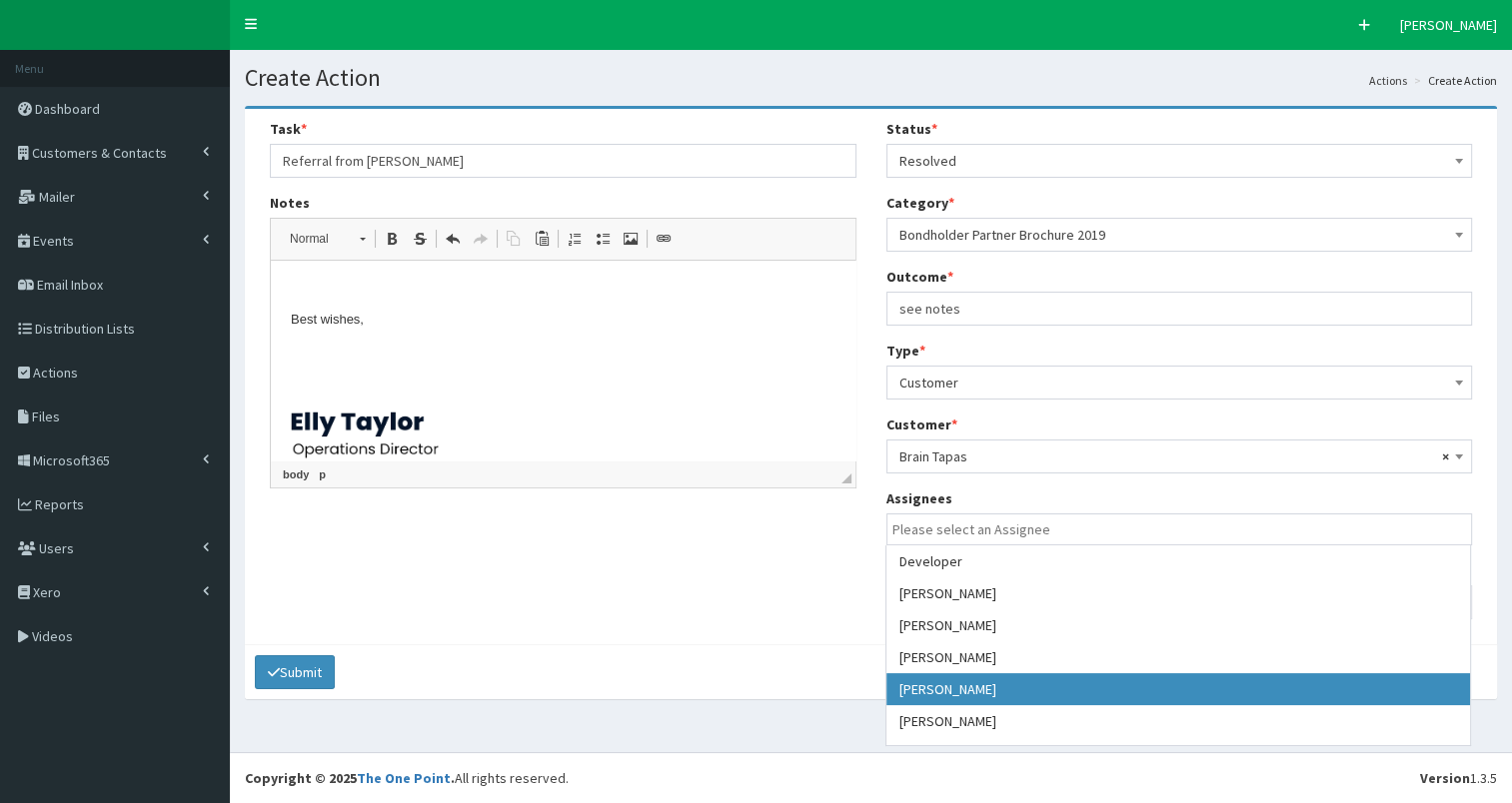 select on "7" 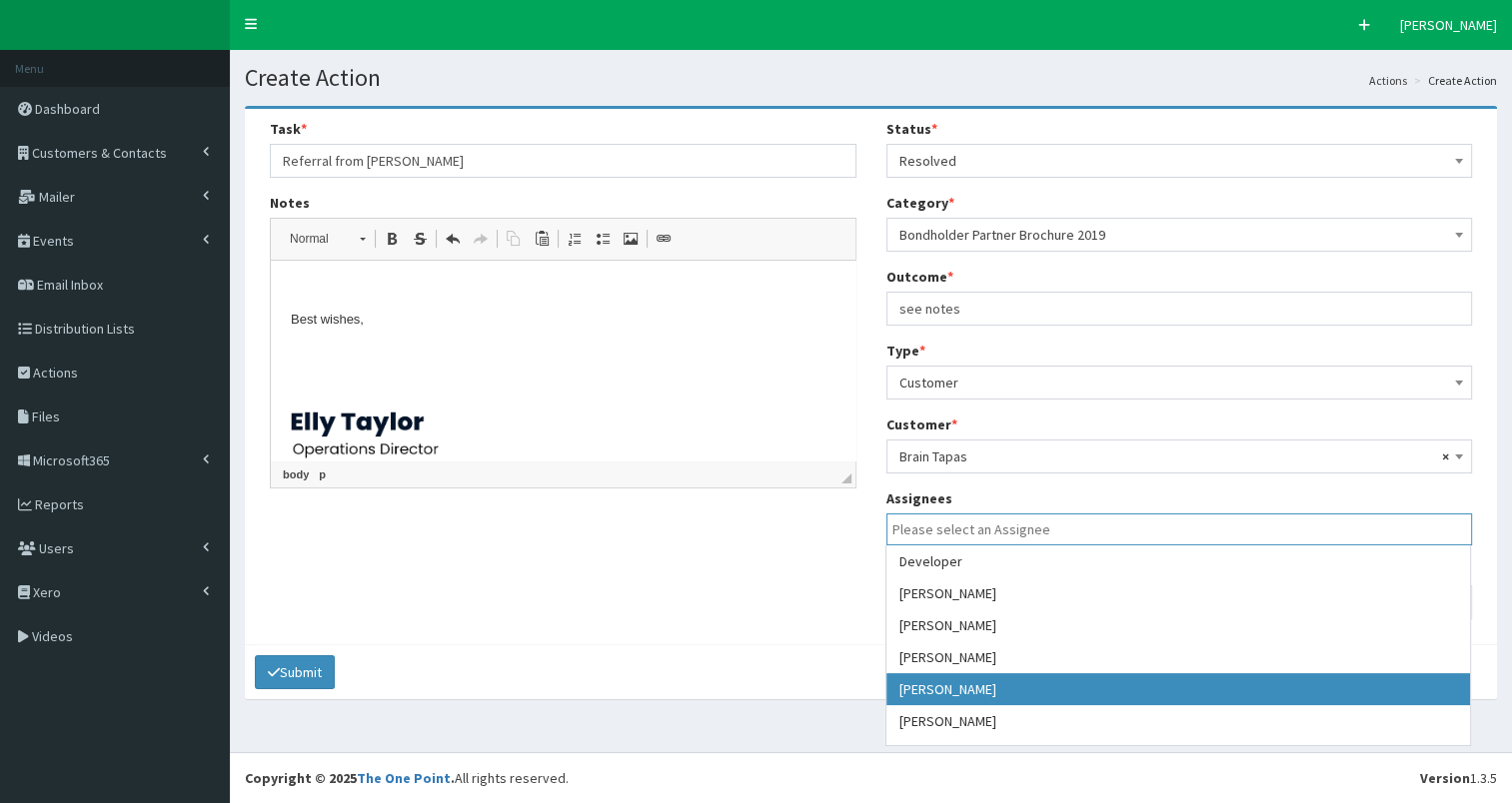 scroll, scrollTop: 74, scrollLeft: 0, axis: vertical 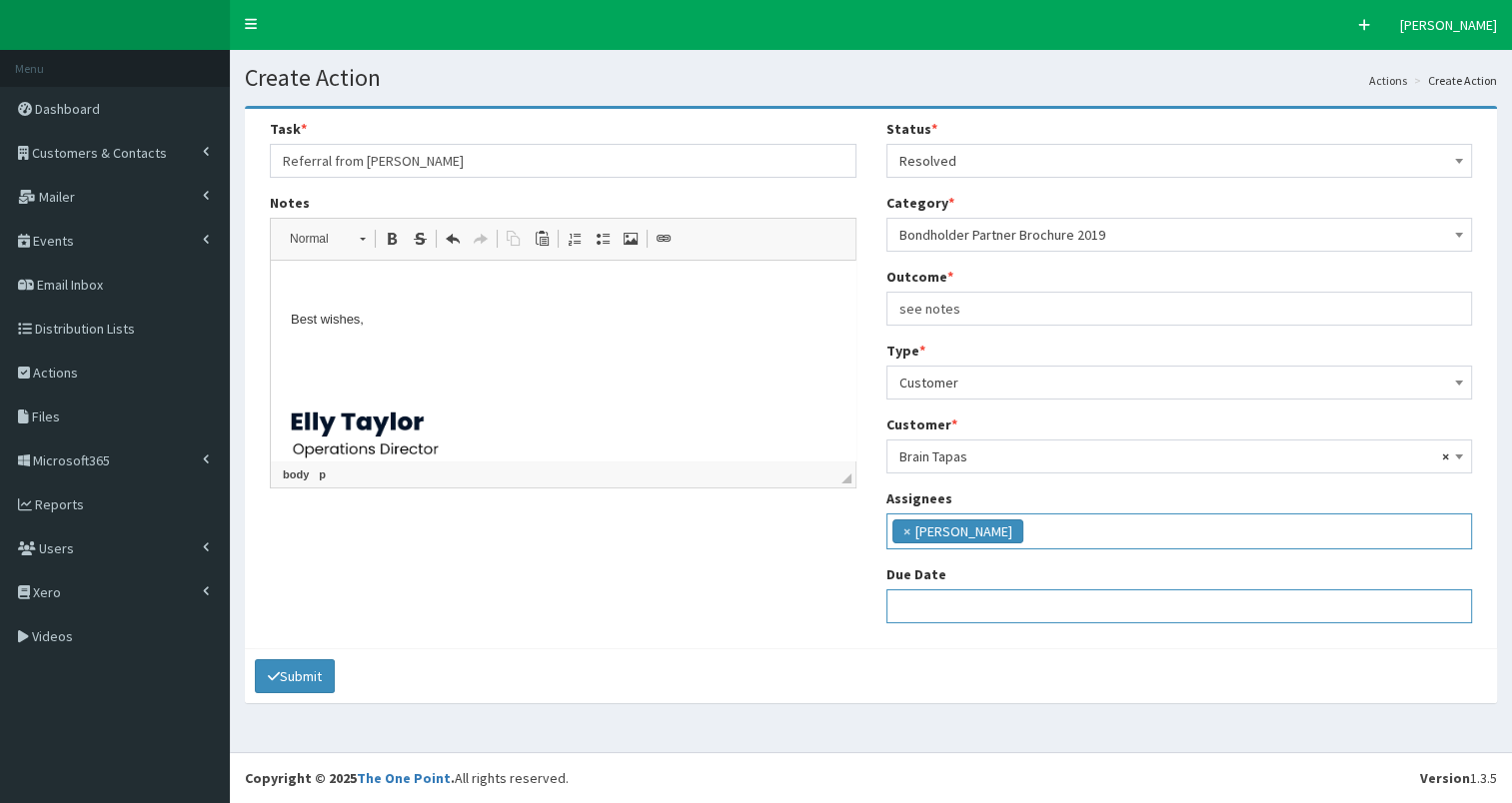 click at bounding box center (1179, 606) 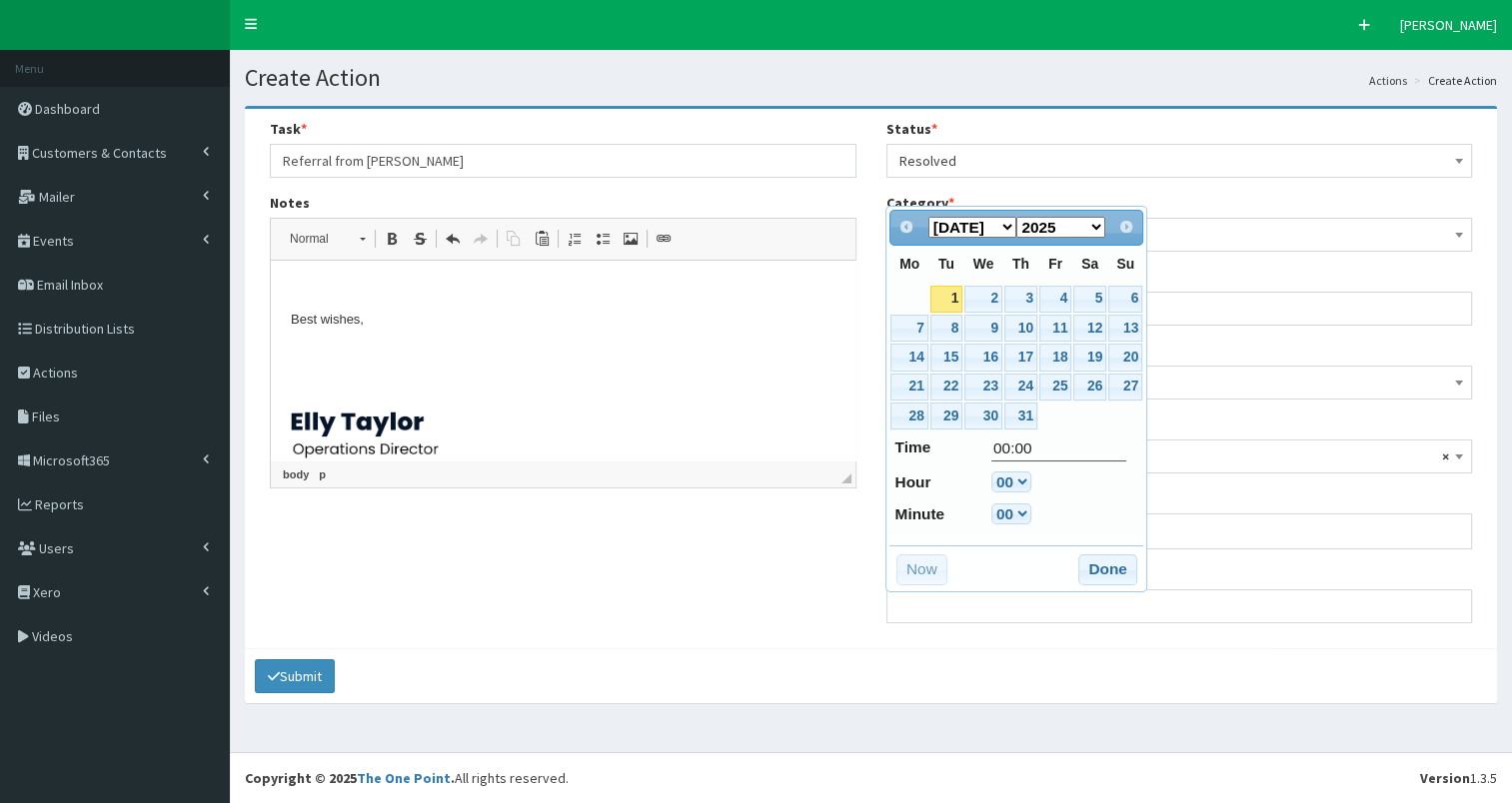 click on "1" at bounding box center [946, 299] 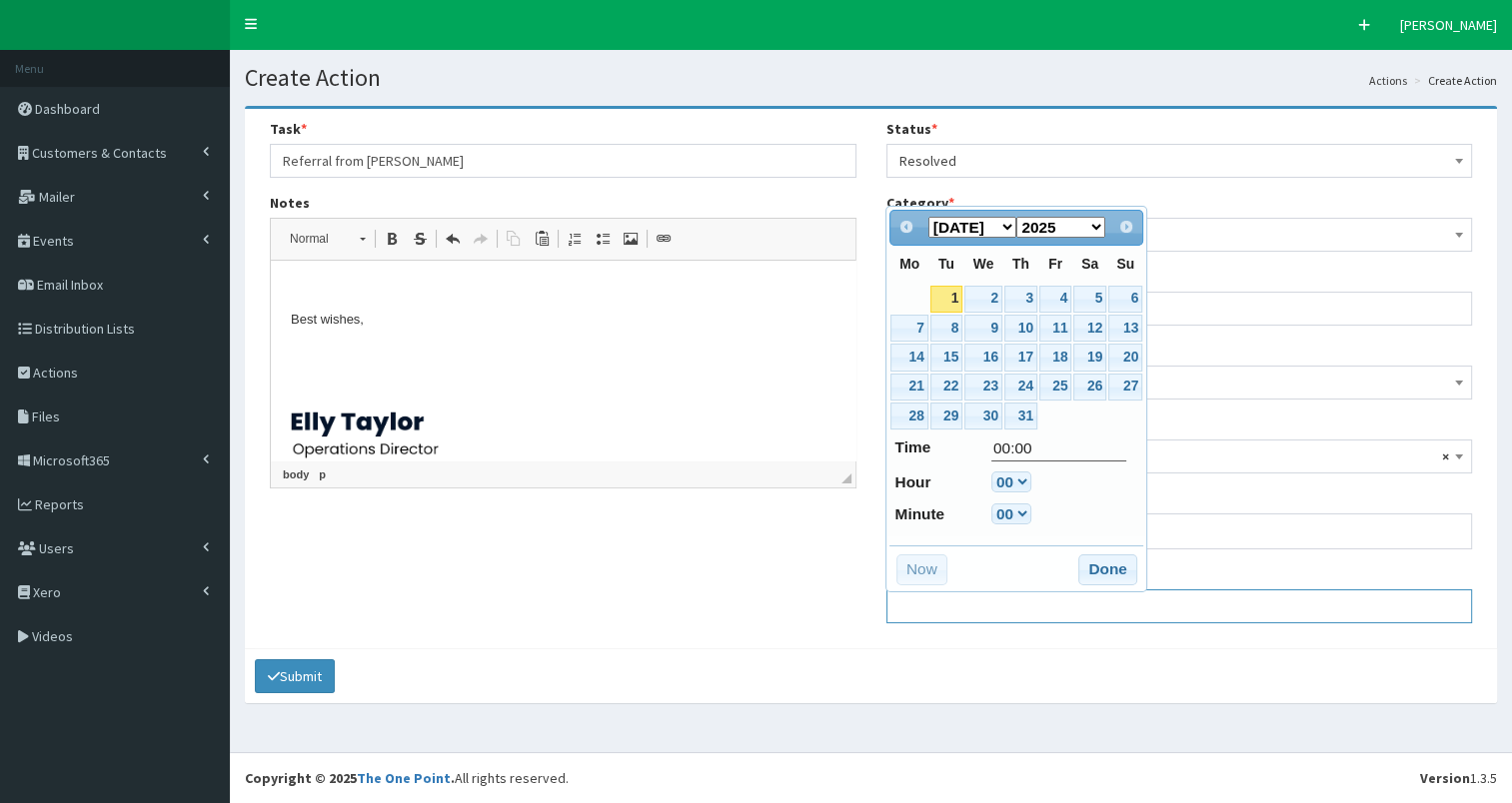 type on "01-07-2025 00:00" 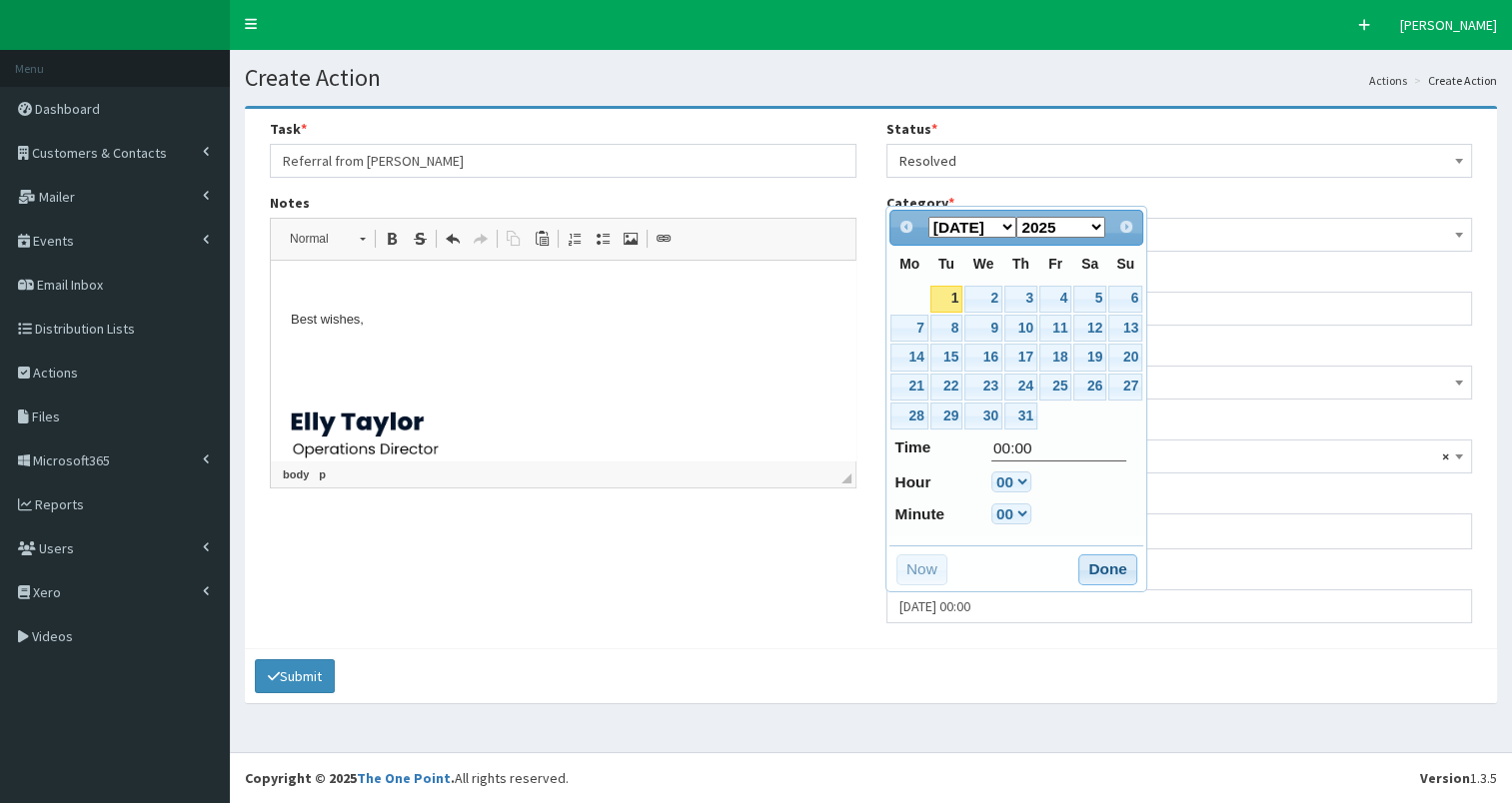 click on "Done" at bounding box center [1107, 570] 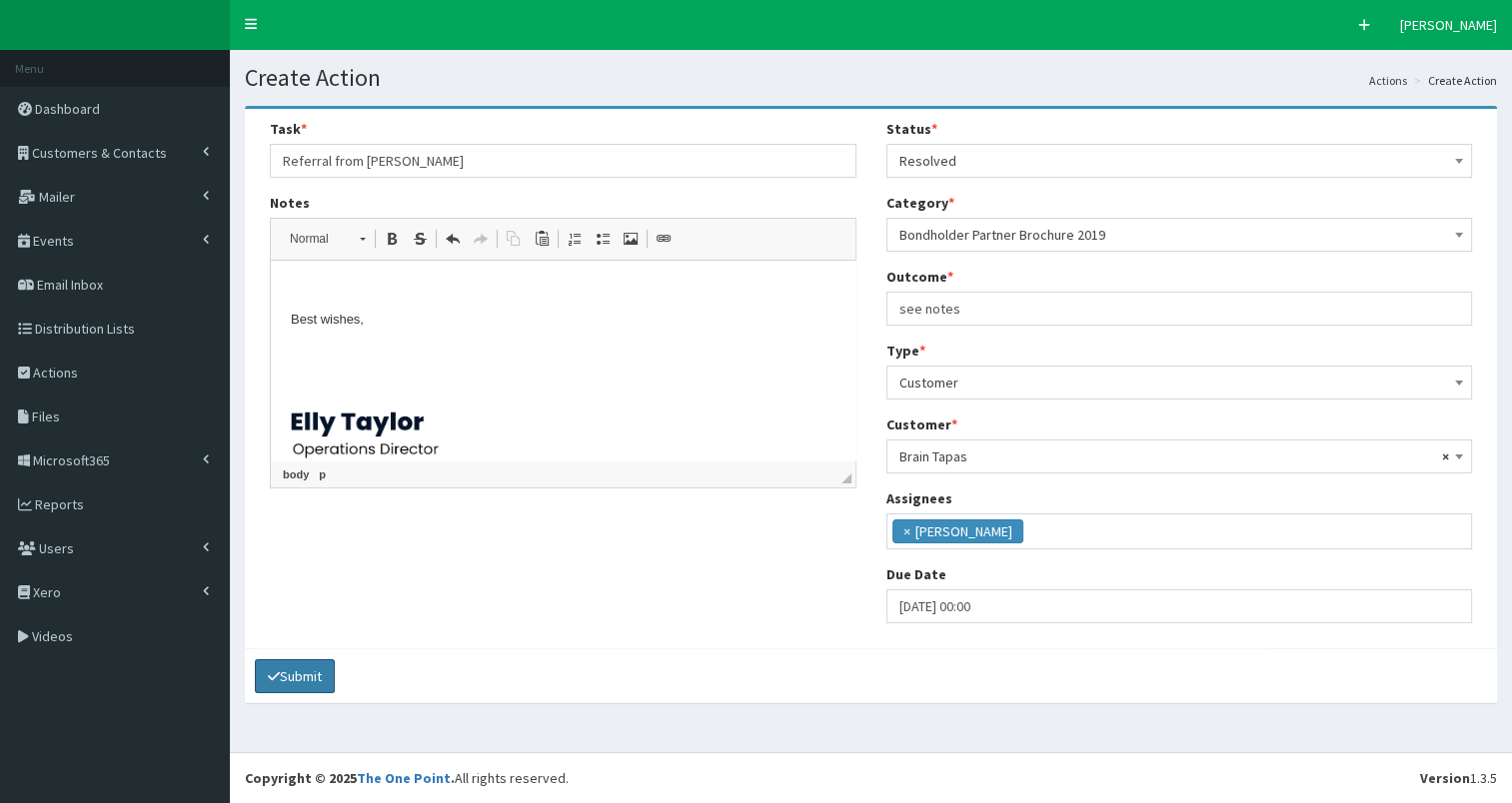 click on "Submit" at bounding box center [295, 676] 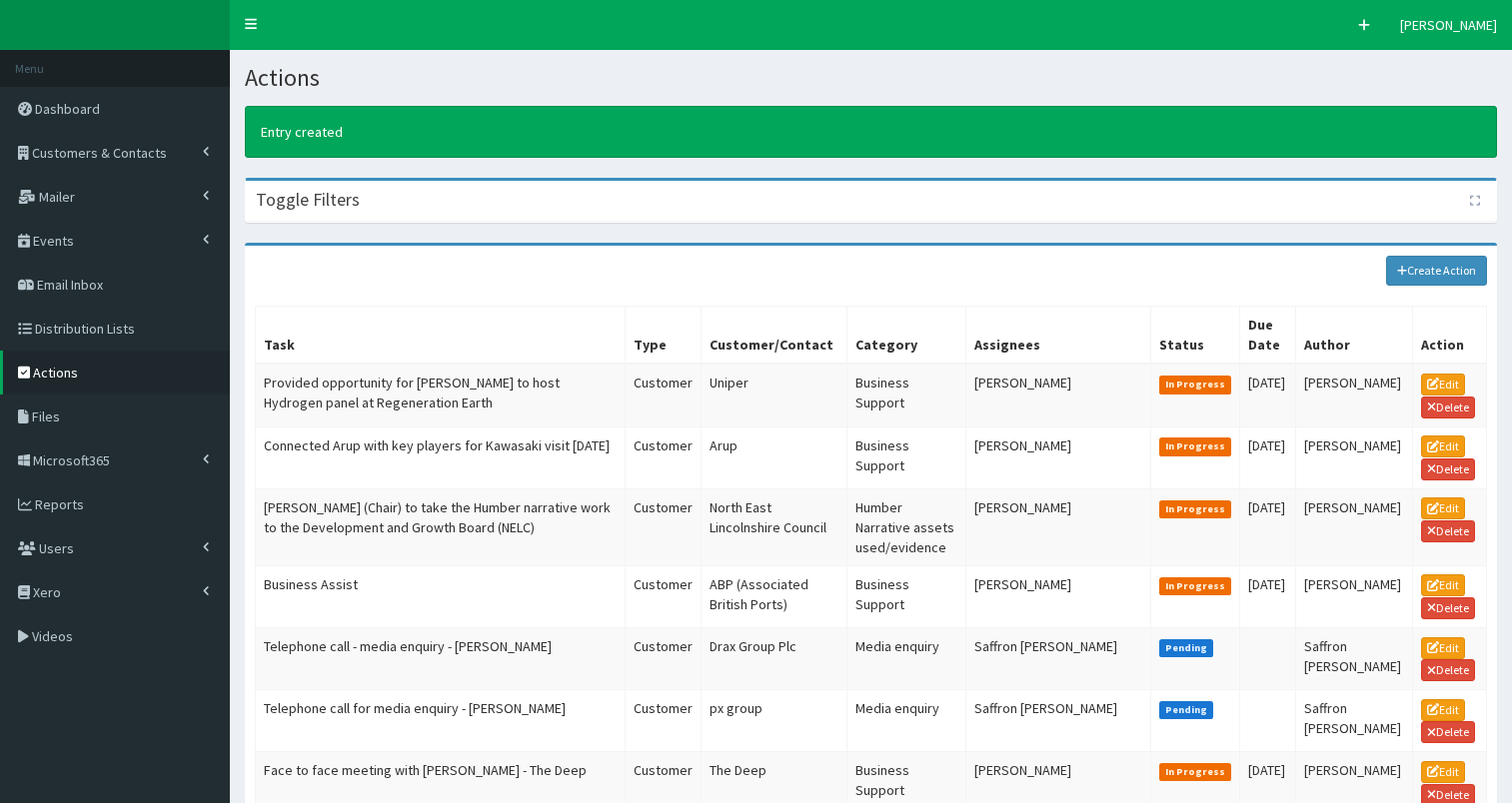 scroll, scrollTop: 0, scrollLeft: 0, axis: both 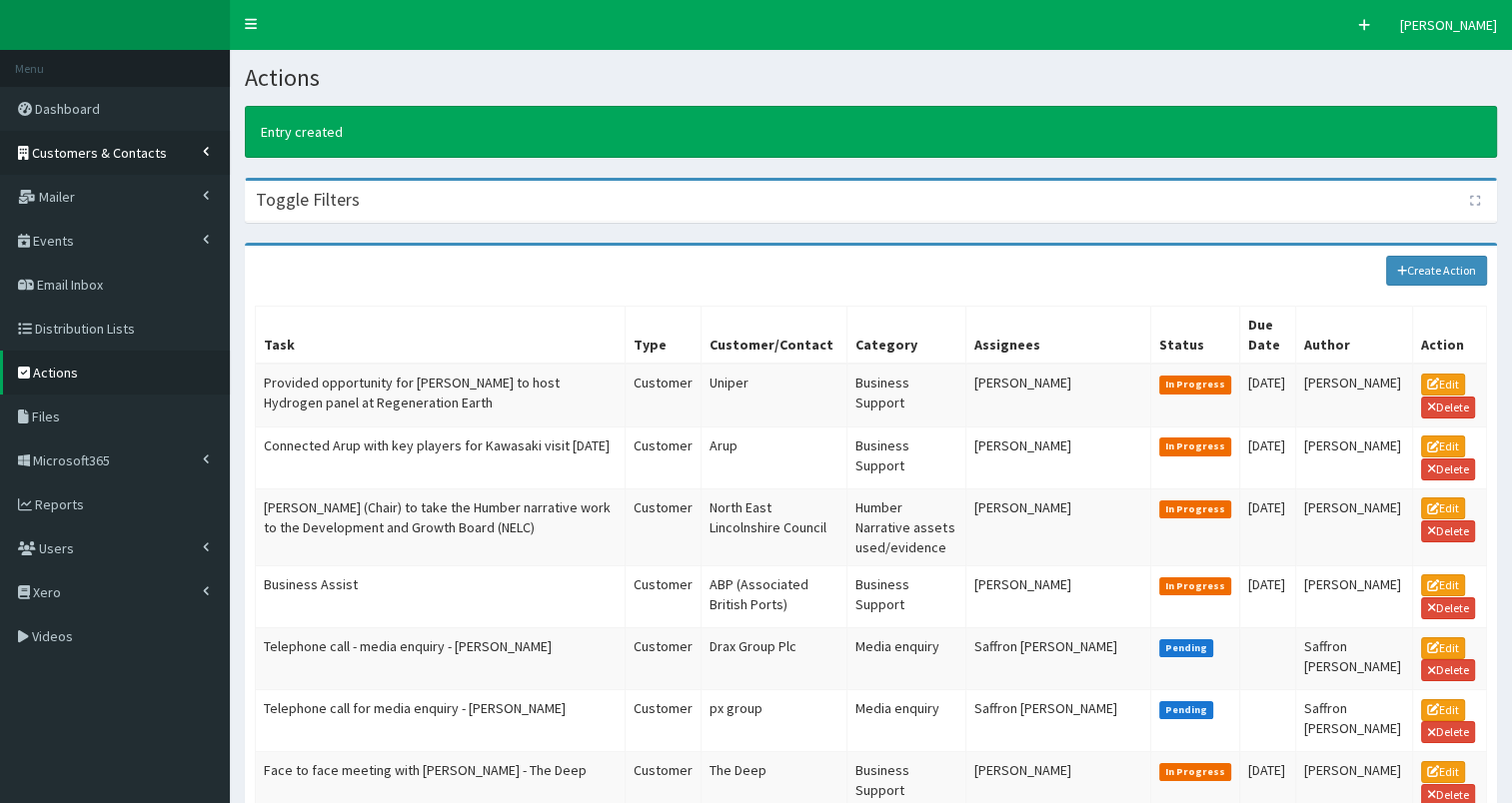 click on "Customers & Contacts" at bounding box center [99, 153] 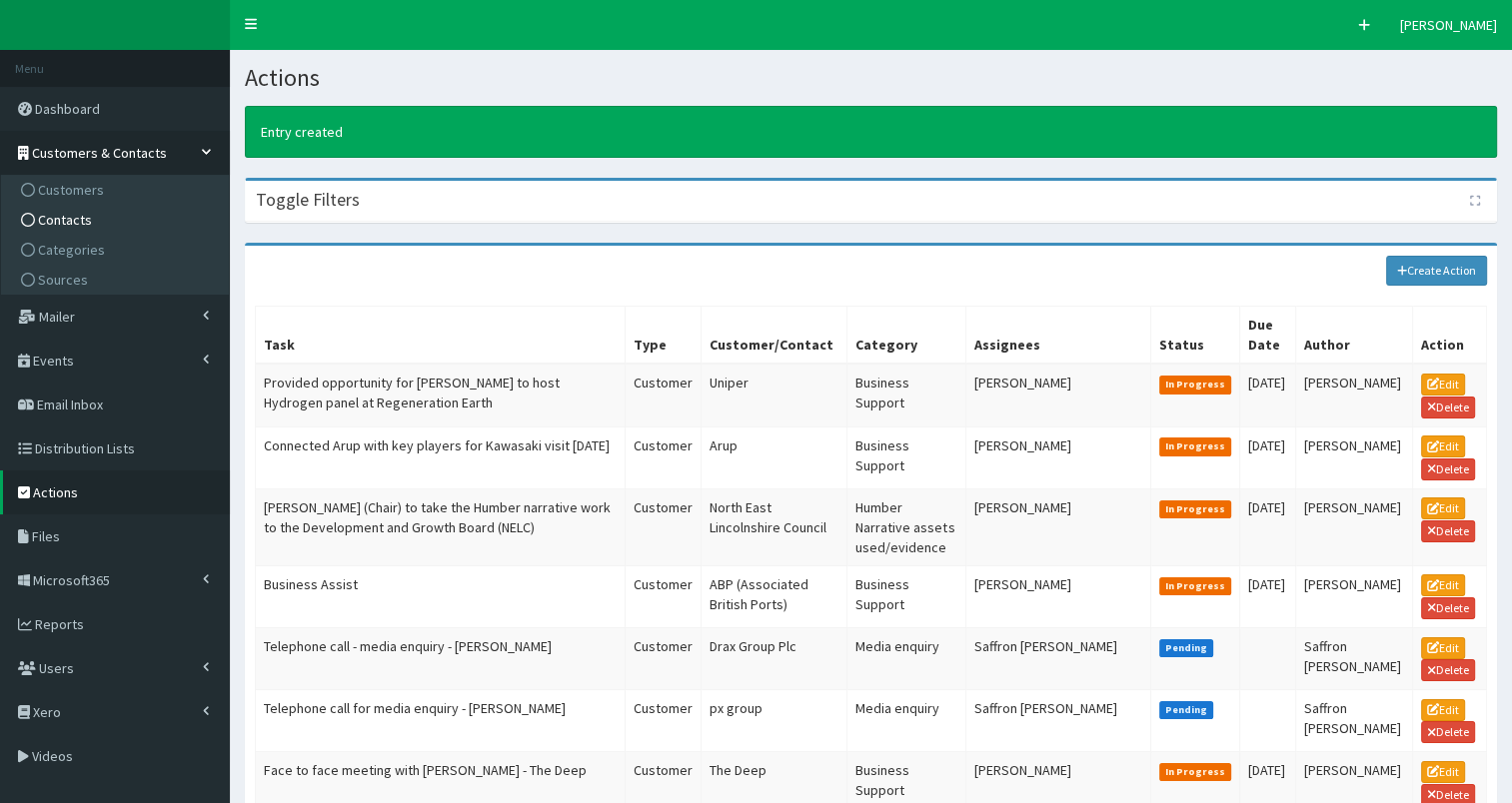 click on "Contacts" at bounding box center (65, 220) 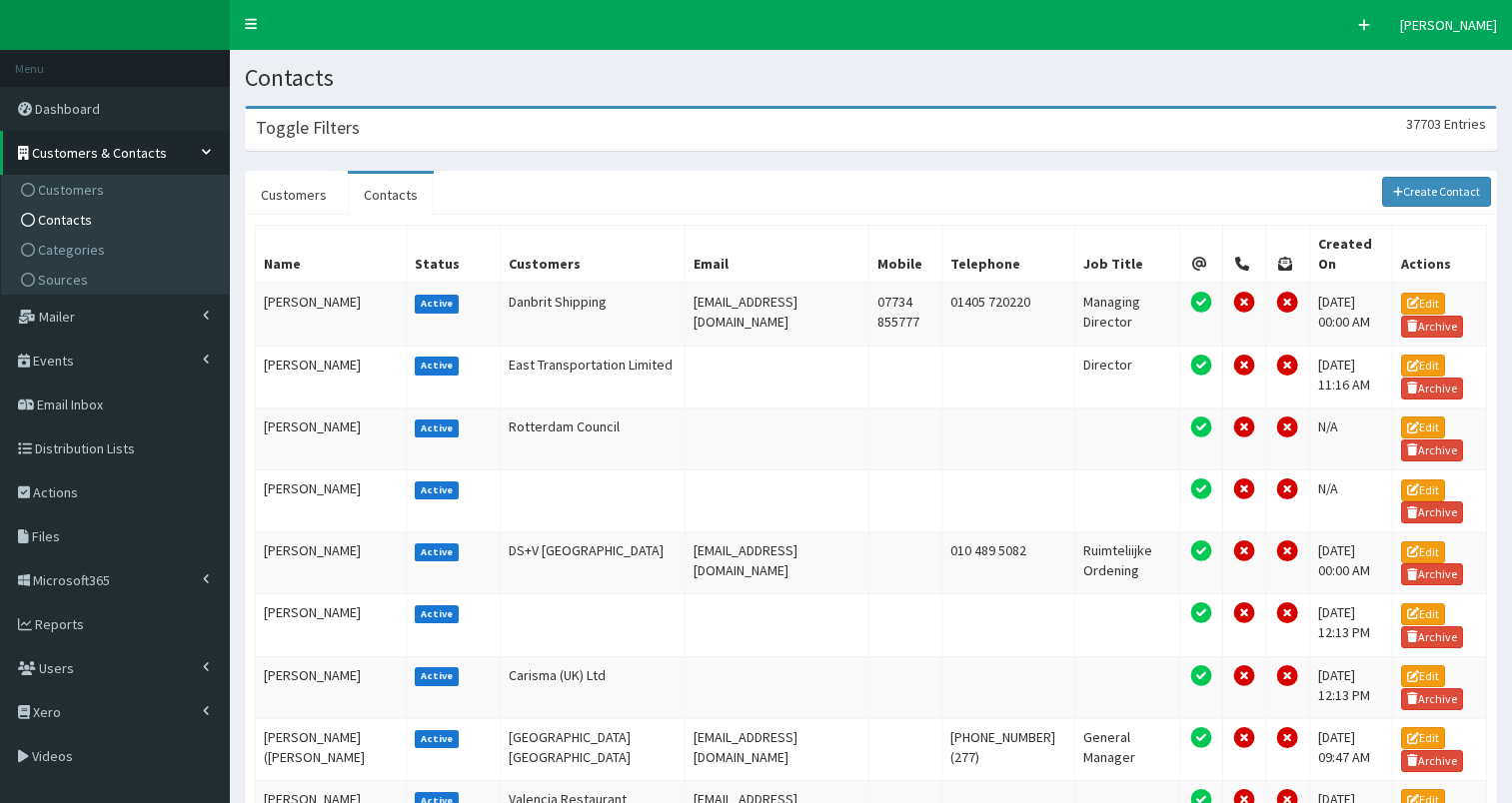 scroll, scrollTop: 0, scrollLeft: 0, axis: both 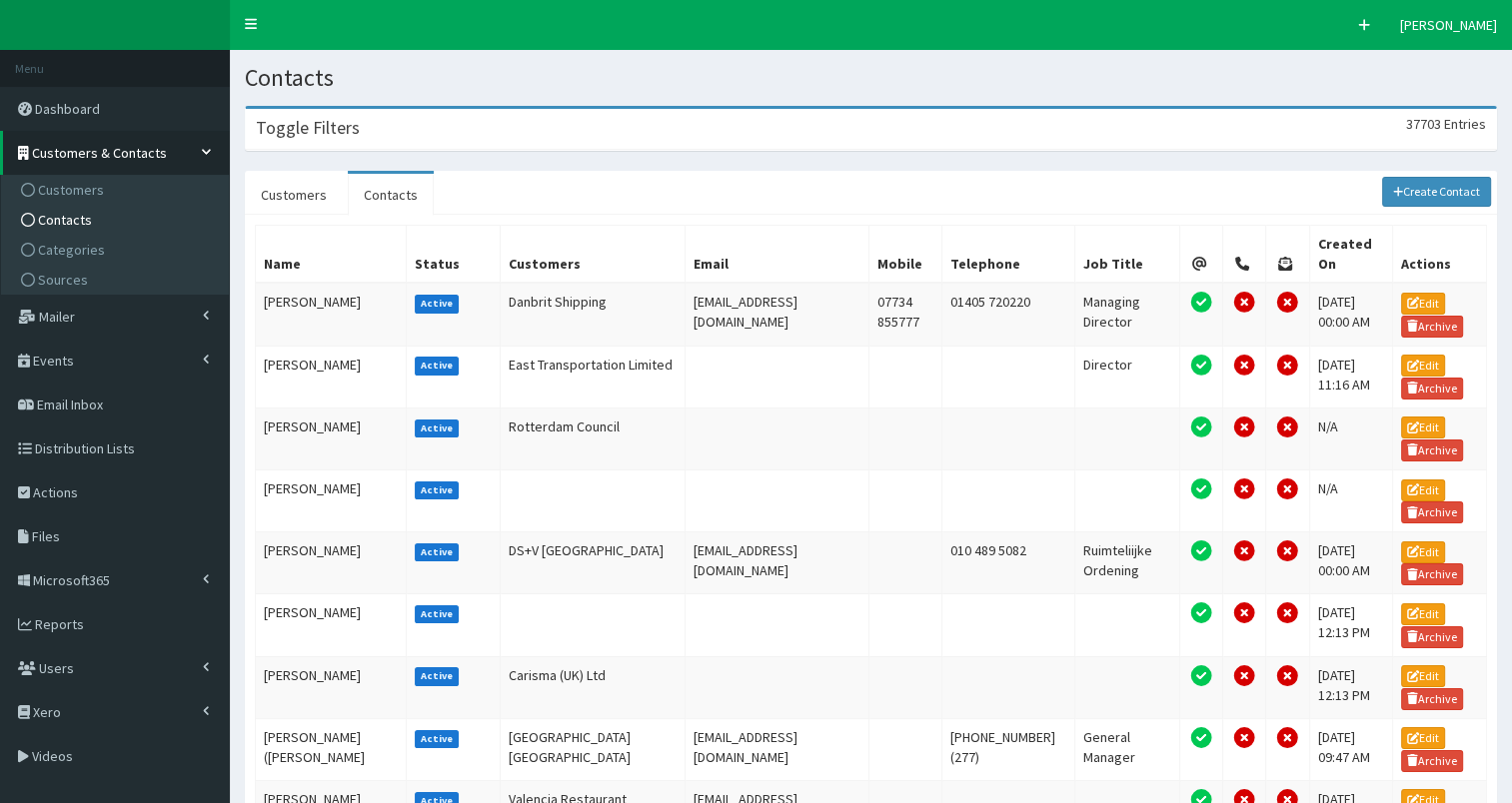 click on "Toggle Filters
37703   Entries" at bounding box center (870, 129) 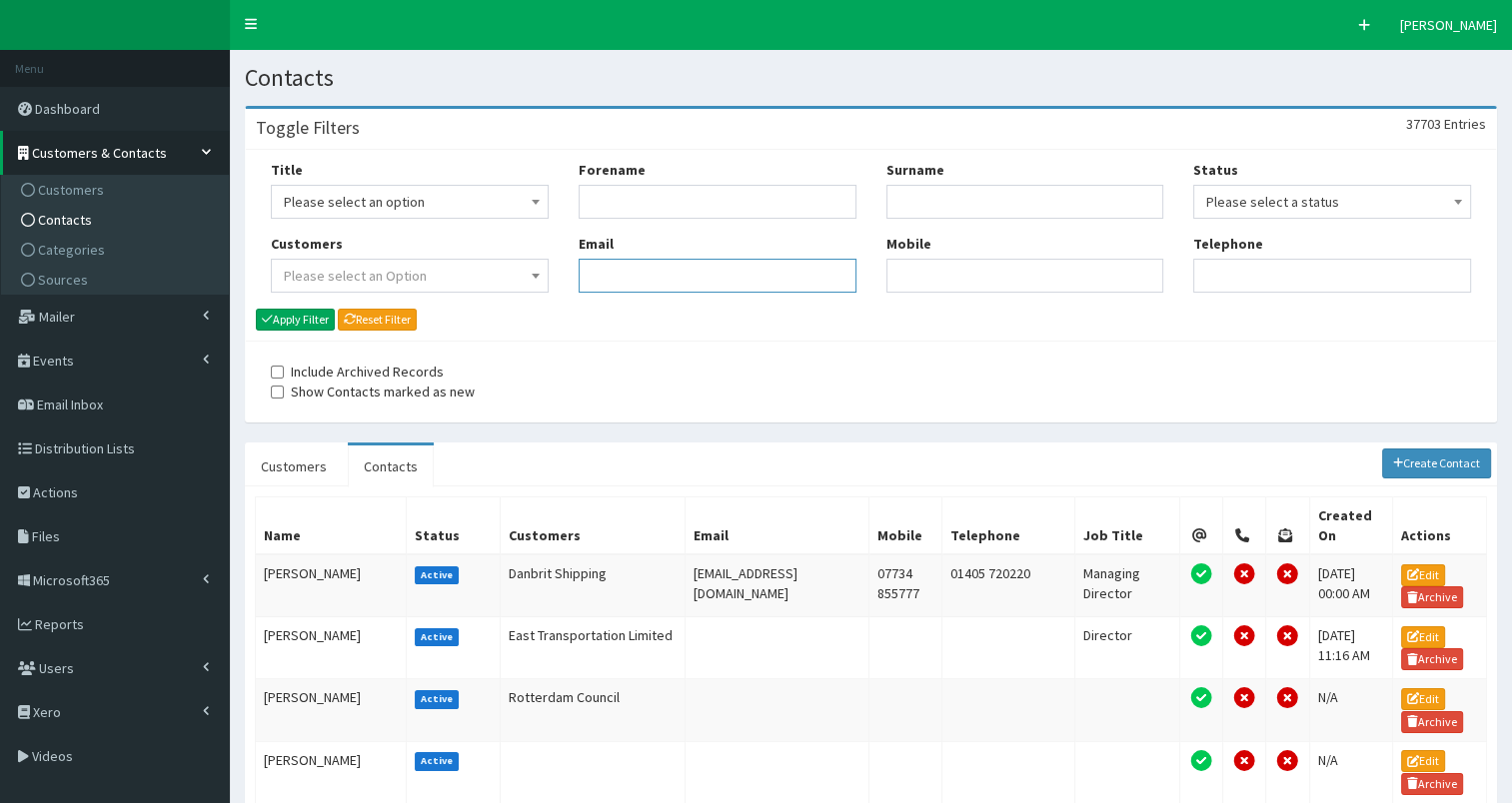 click on "Email" at bounding box center (718, 276) 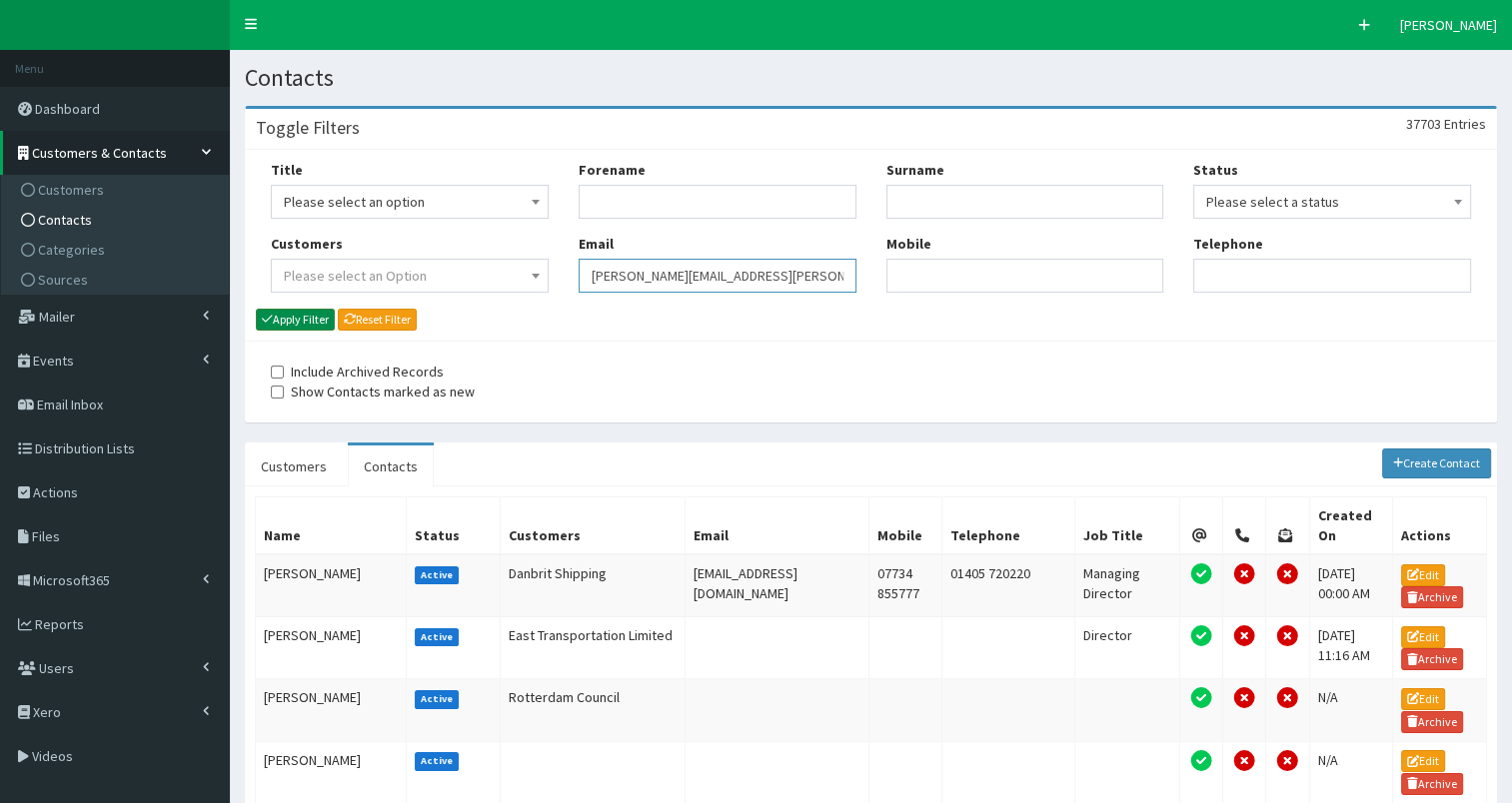 type on "louise.gardner@adeptcsce.com" 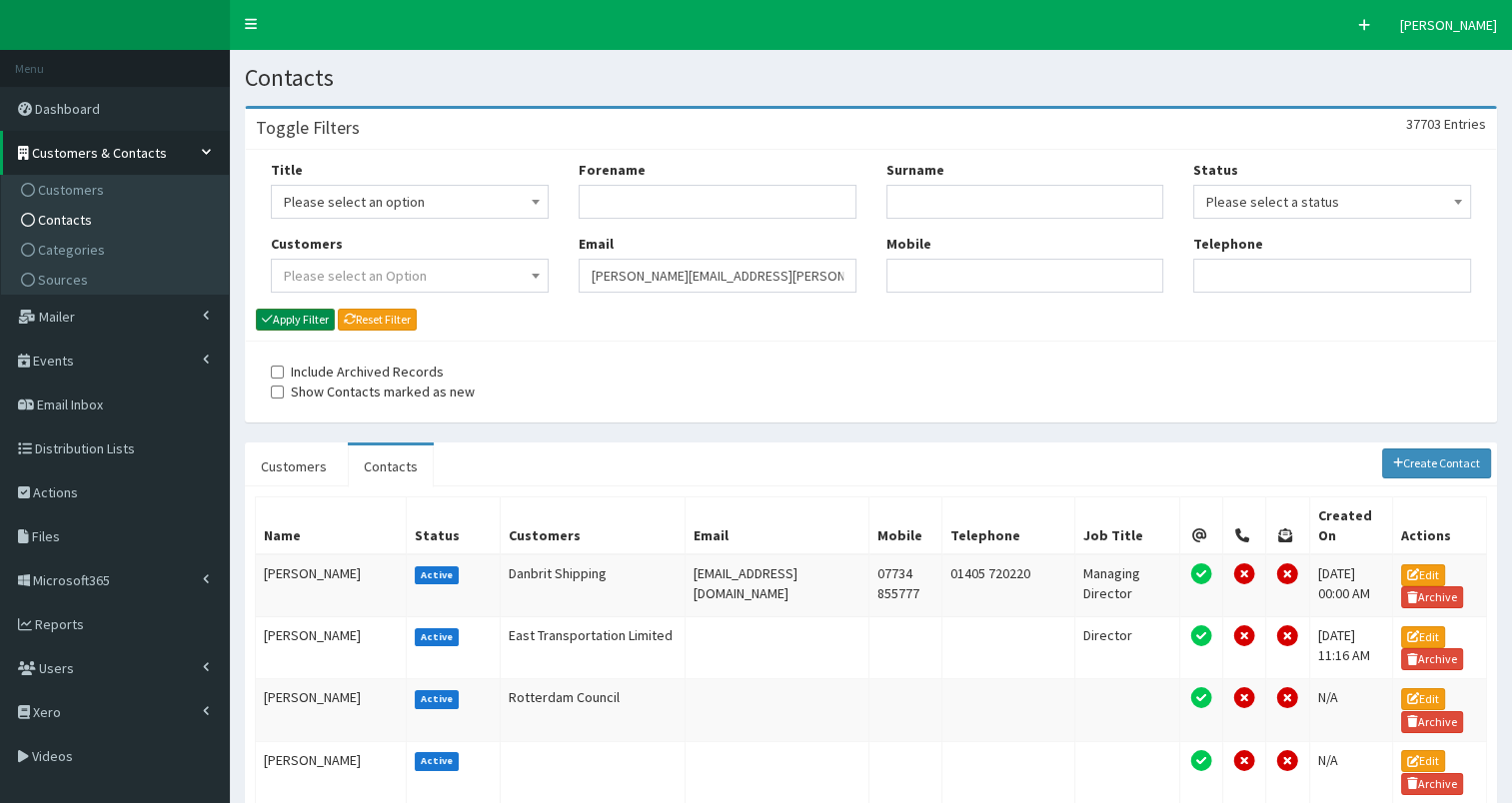 click on "Apply Filter" at bounding box center [295, 320] 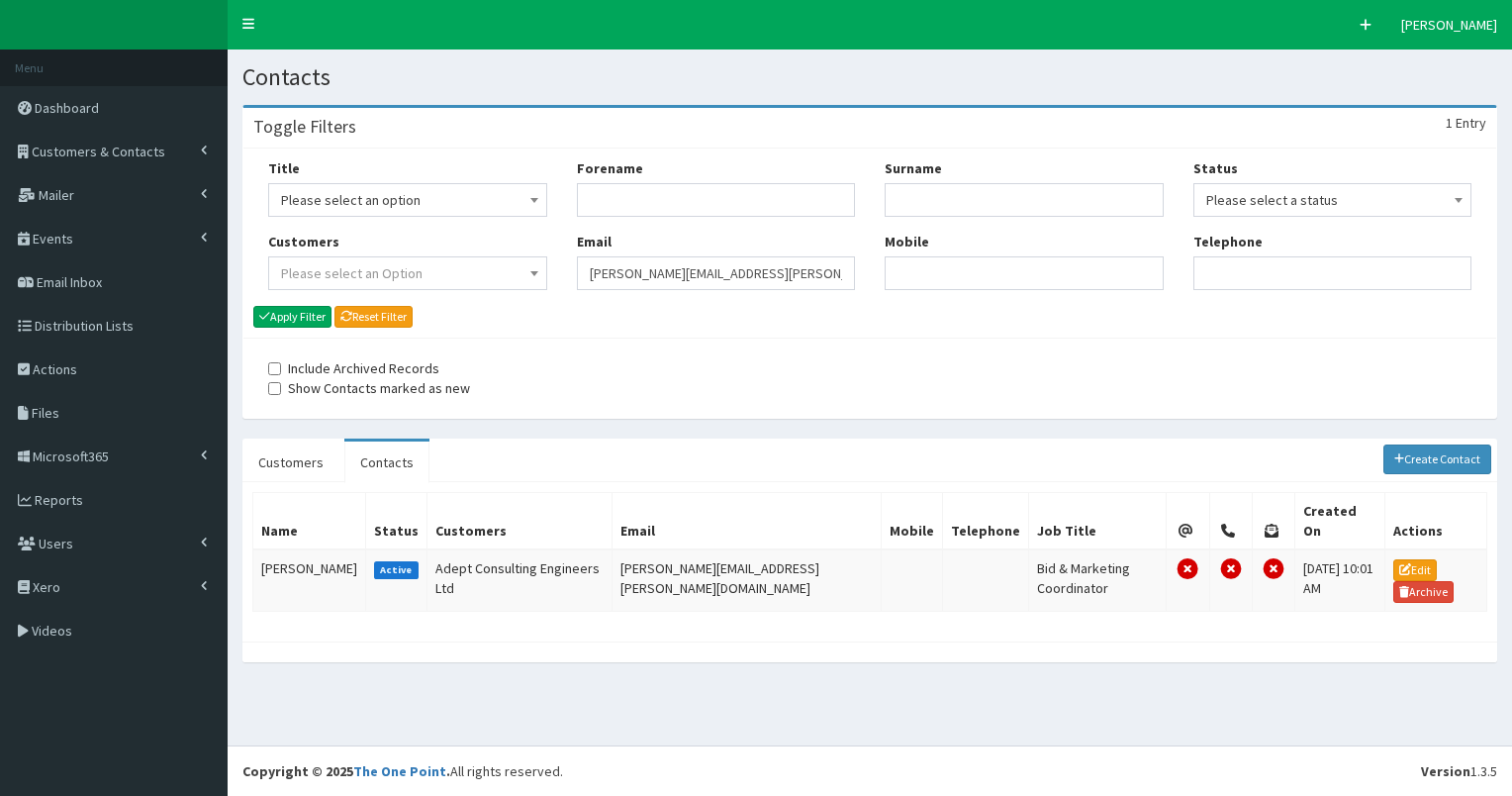 scroll, scrollTop: 0, scrollLeft: 0, axis: both 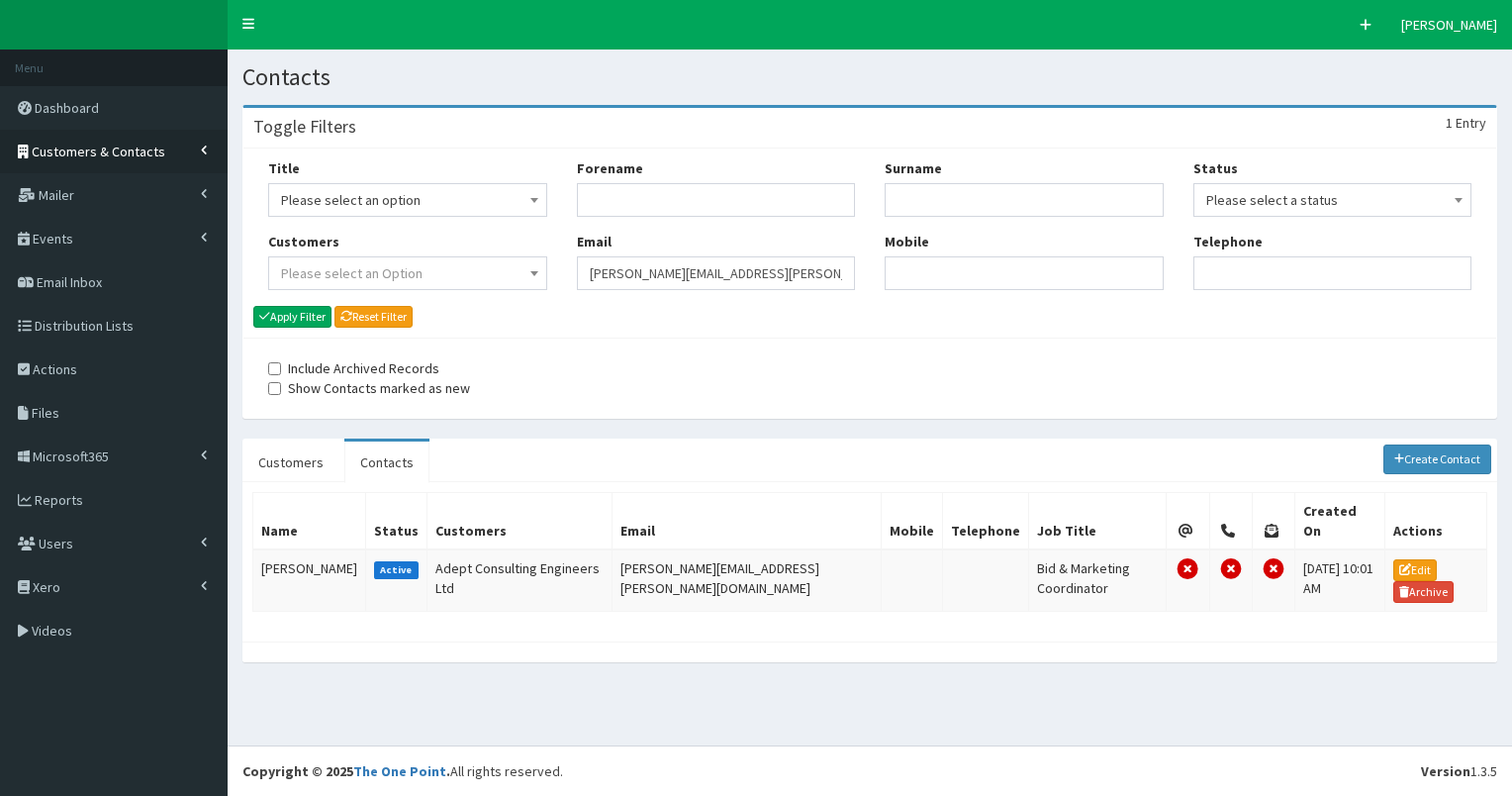 click on "Customers & Contacts" at bounding box center [98, 151] 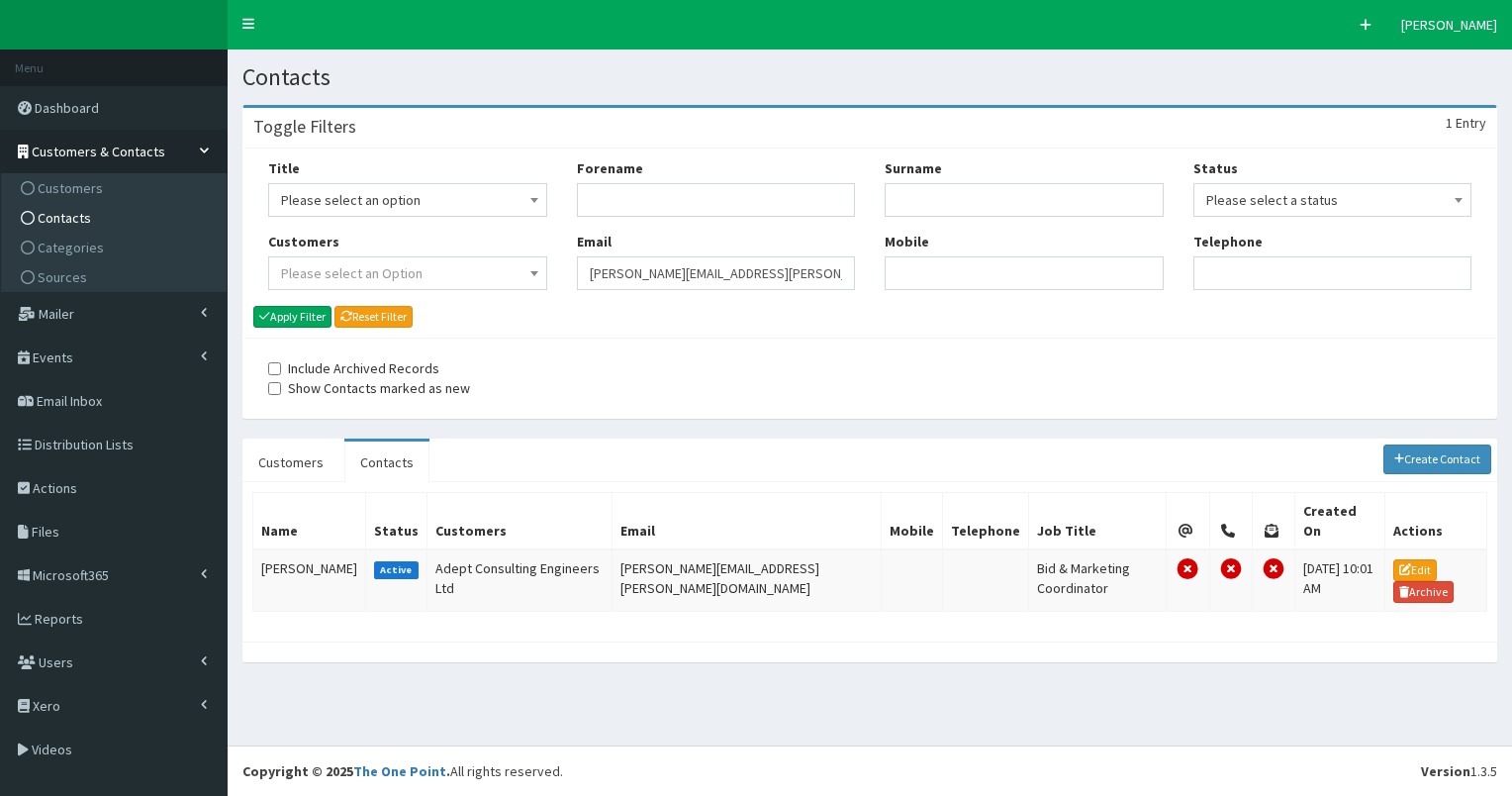 click on "Contacts" at bounding box center (116, 218) 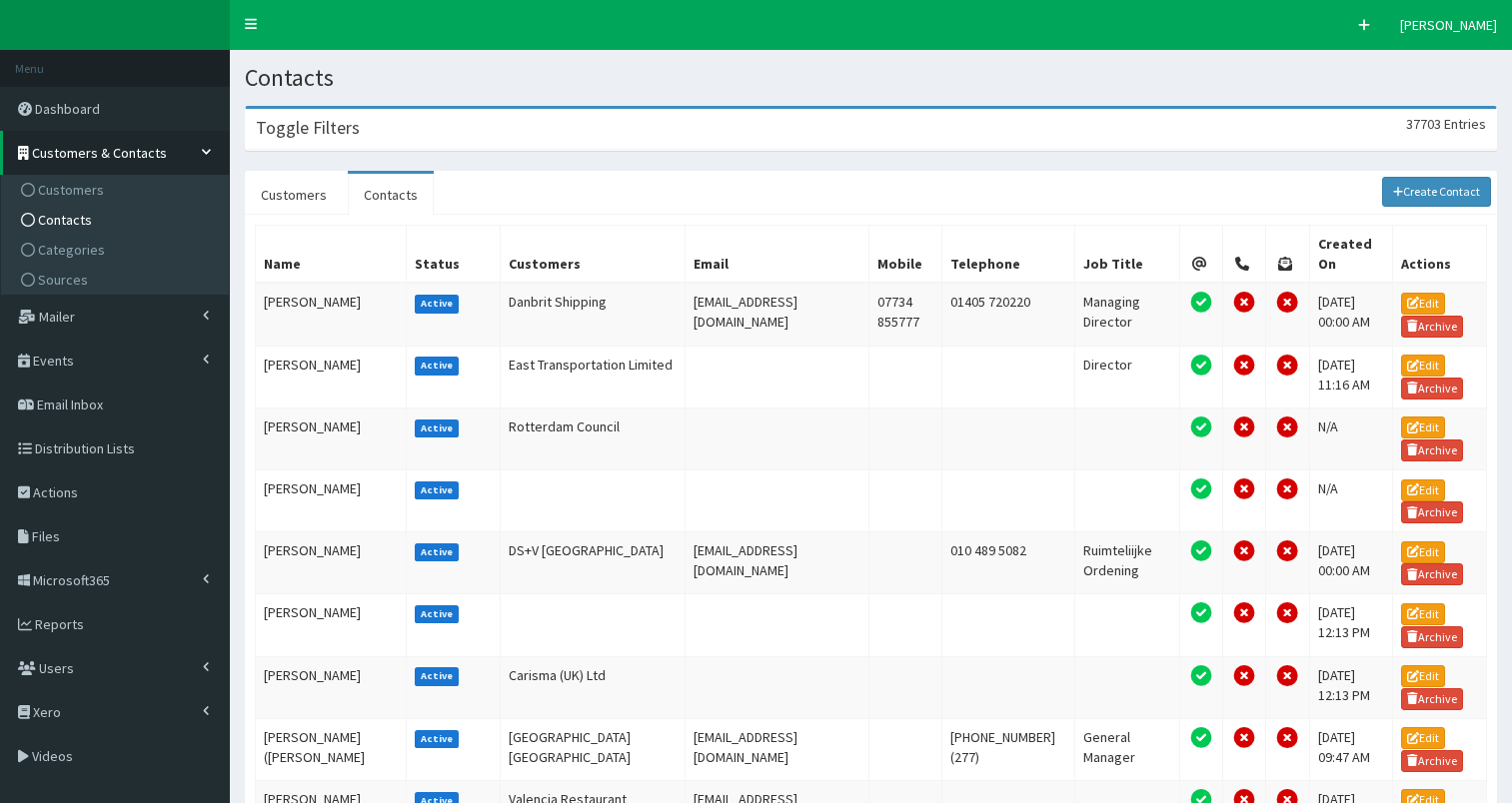 scroll, scrollTop: 0, scrollLeft: 0, axis: both 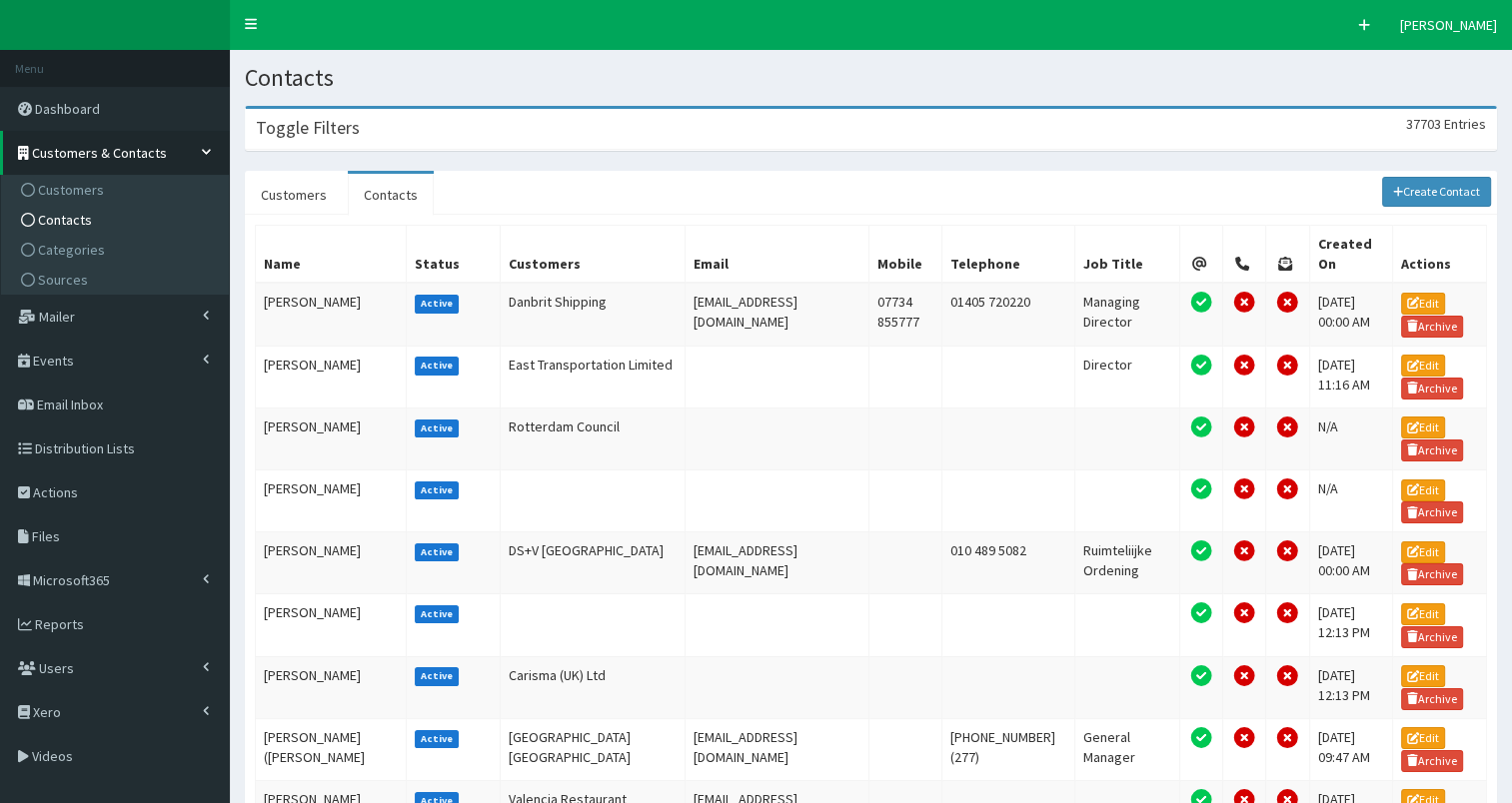 click on "Toggle Filters
37703   Entries" at bounding box center (870, 129) 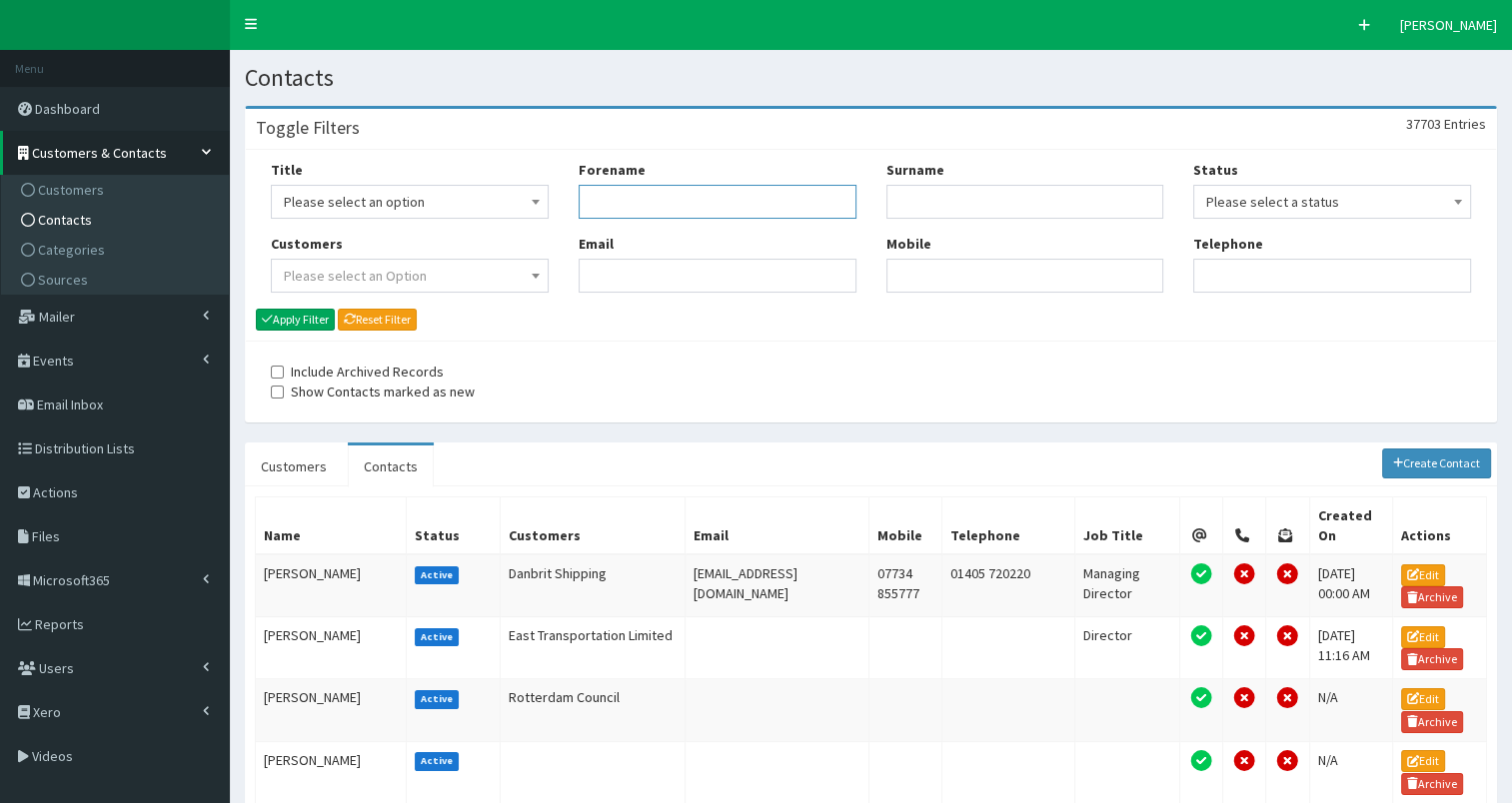 click on "Forename" at bounding box center [718, 202] 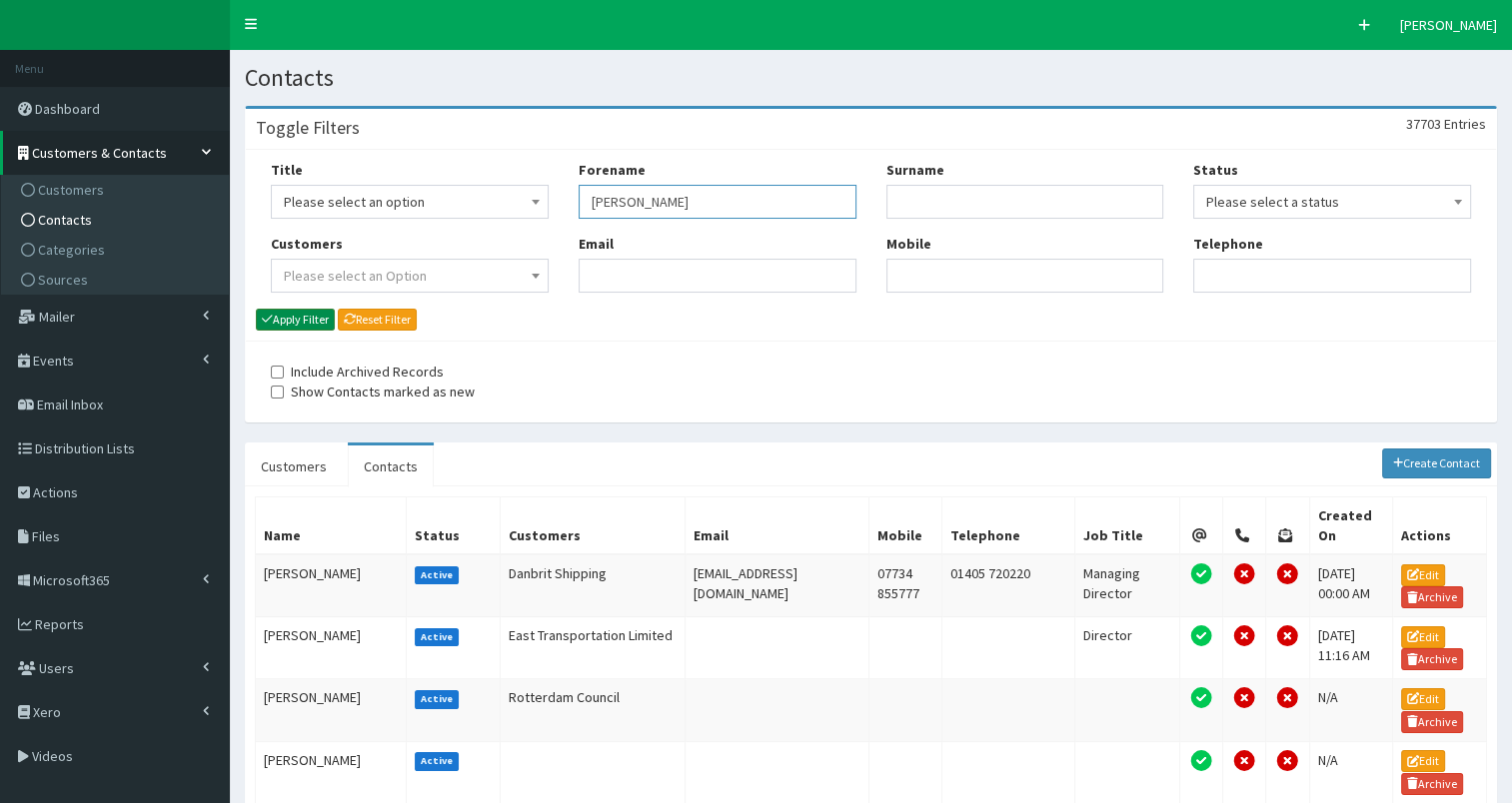 type on "[PERSON_NAME]" 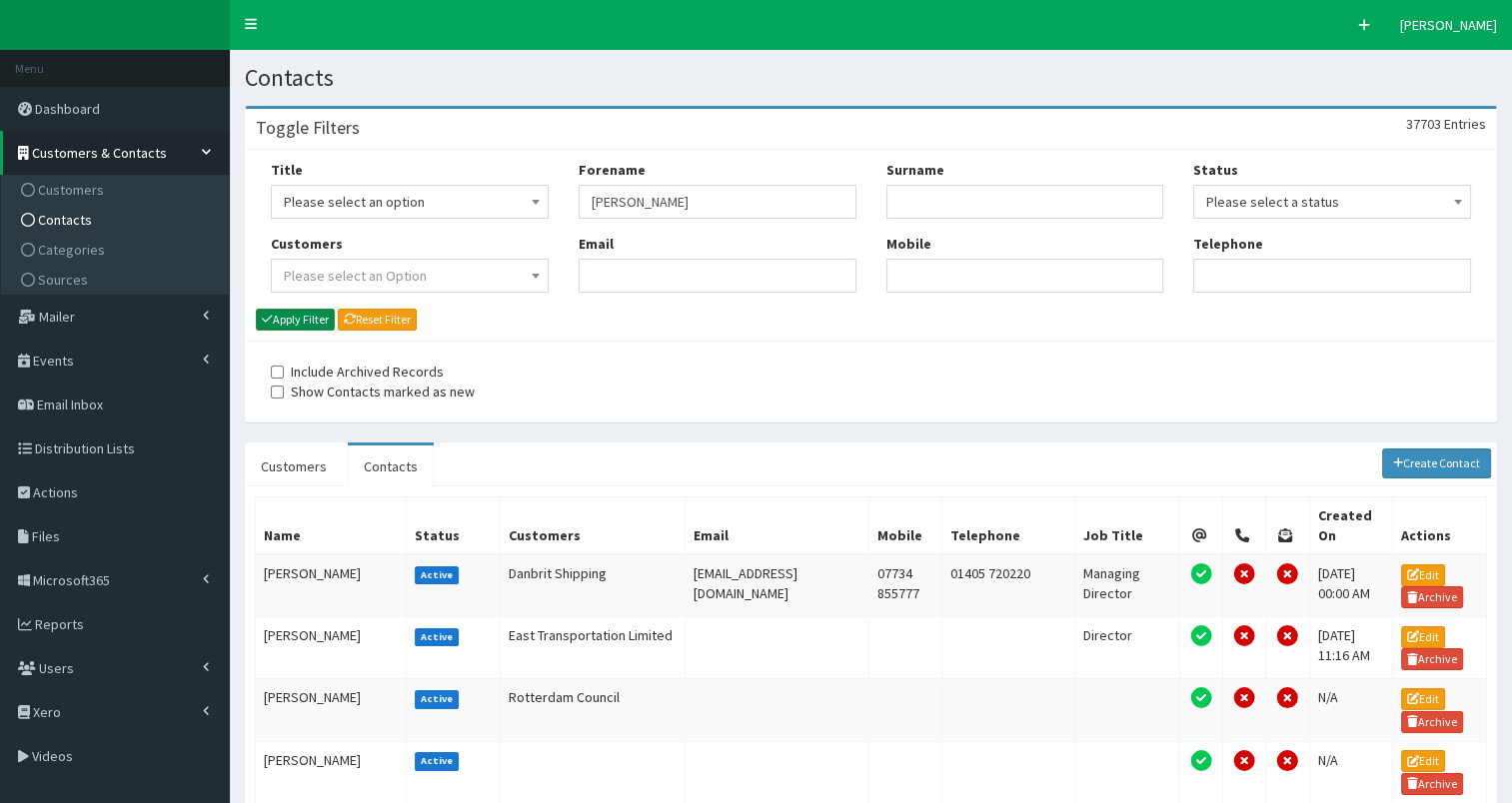click on "Apply Filter" at bounding box center (295, 320) 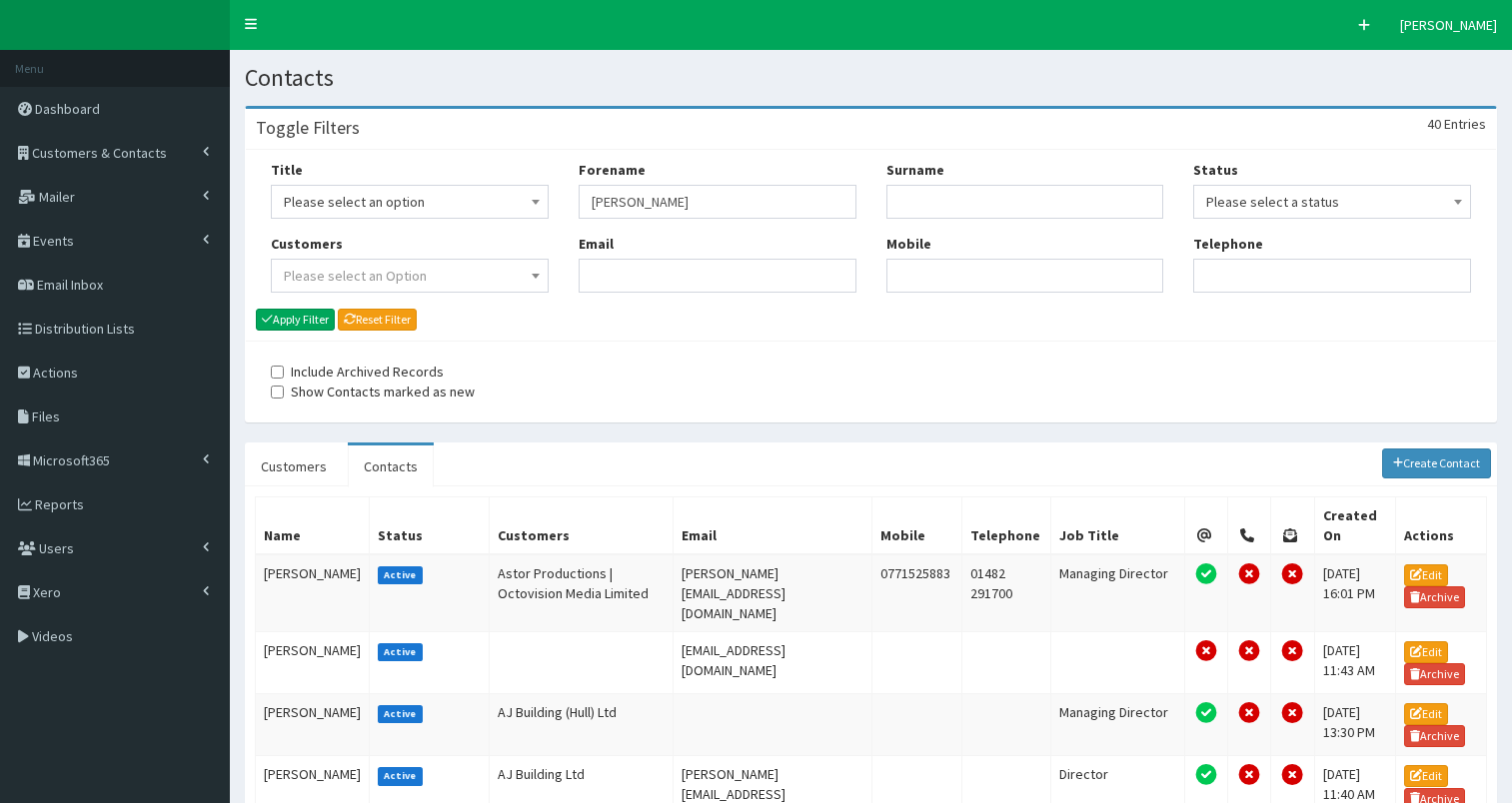 scroll, scrollTop: 0, scrollLeft: 0, axis: both 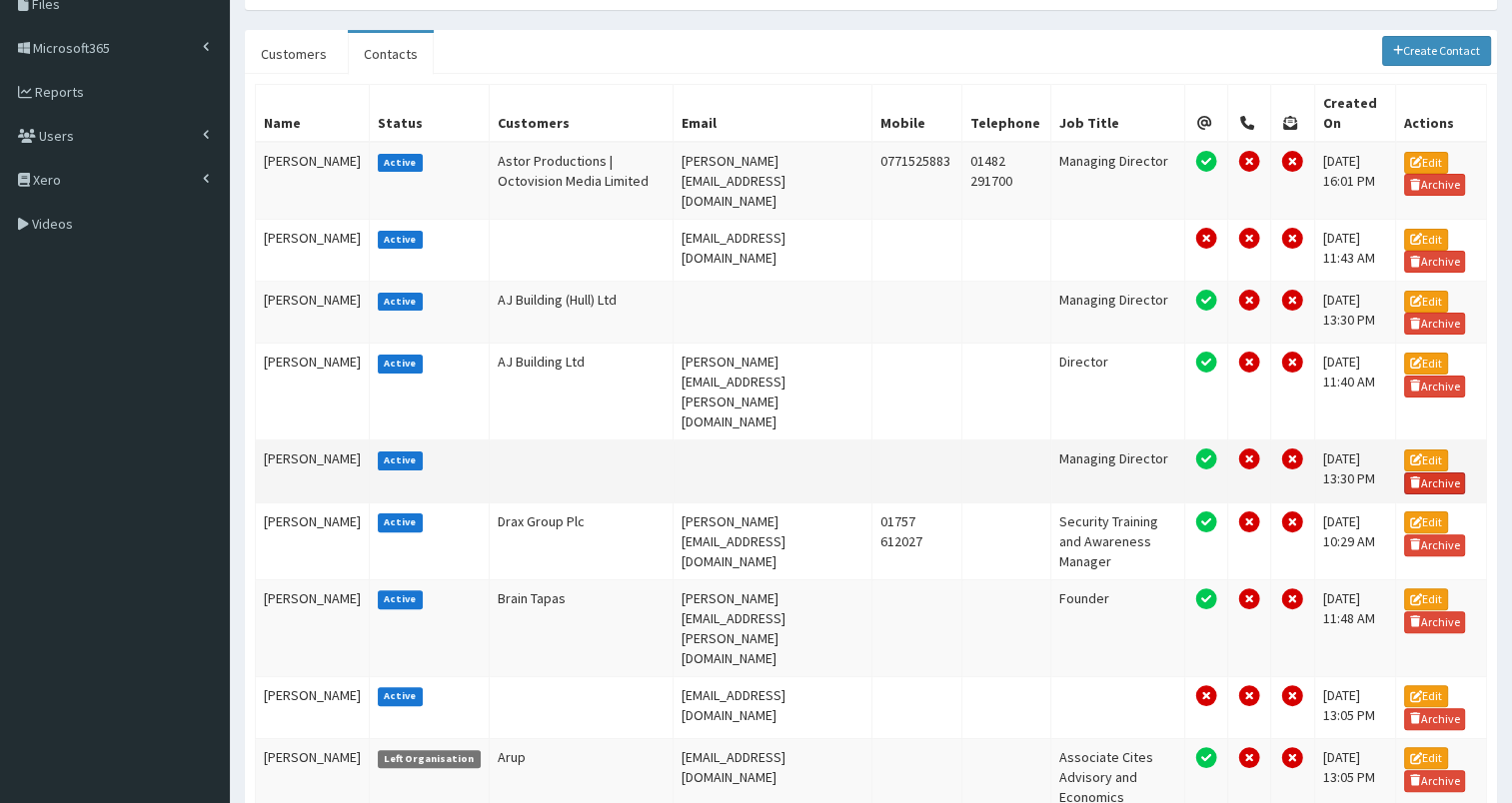 click on "Archive" at bounding box center (1435, 483) 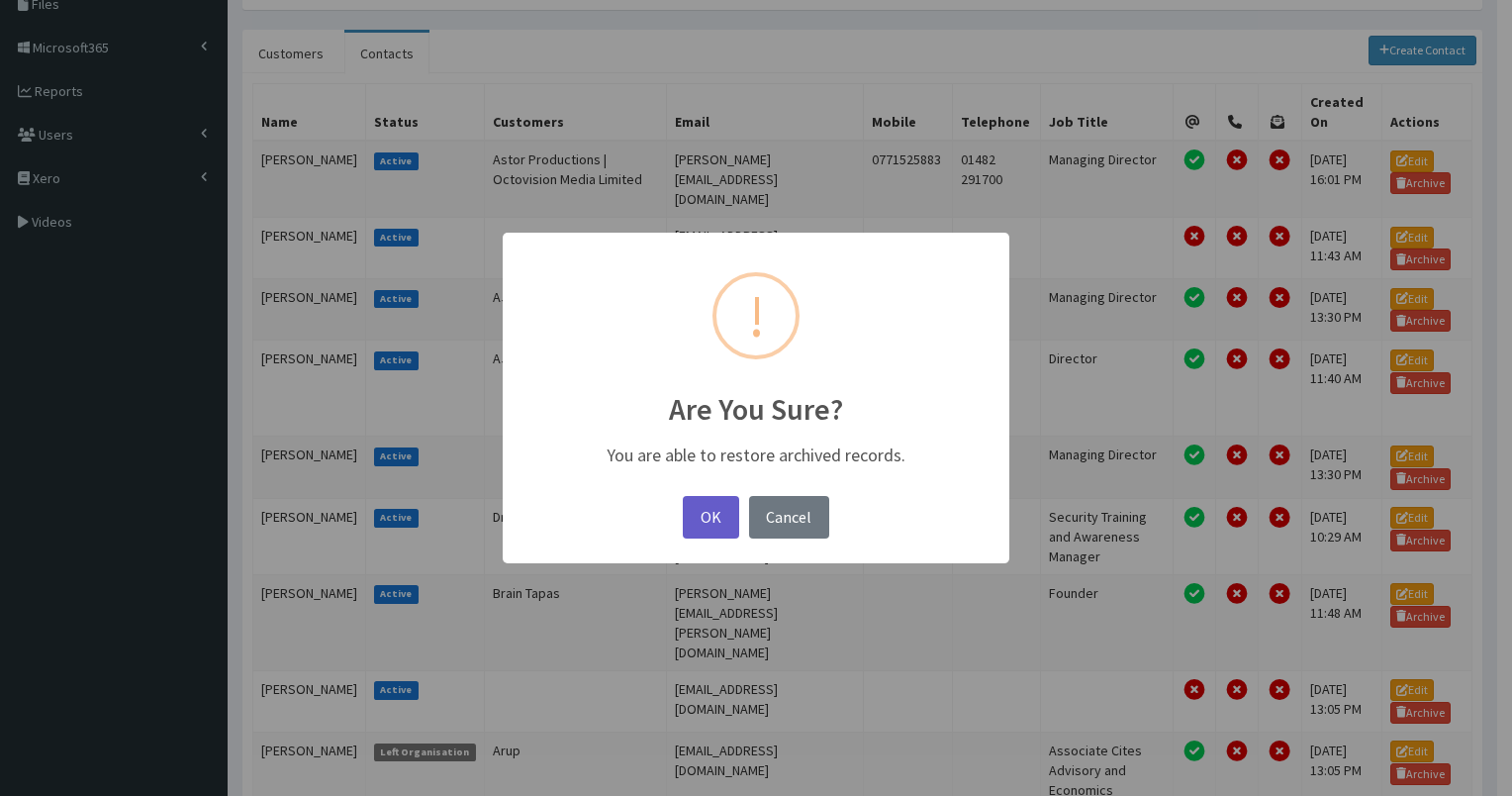 click on "OK" at bounding box center [710, 517] 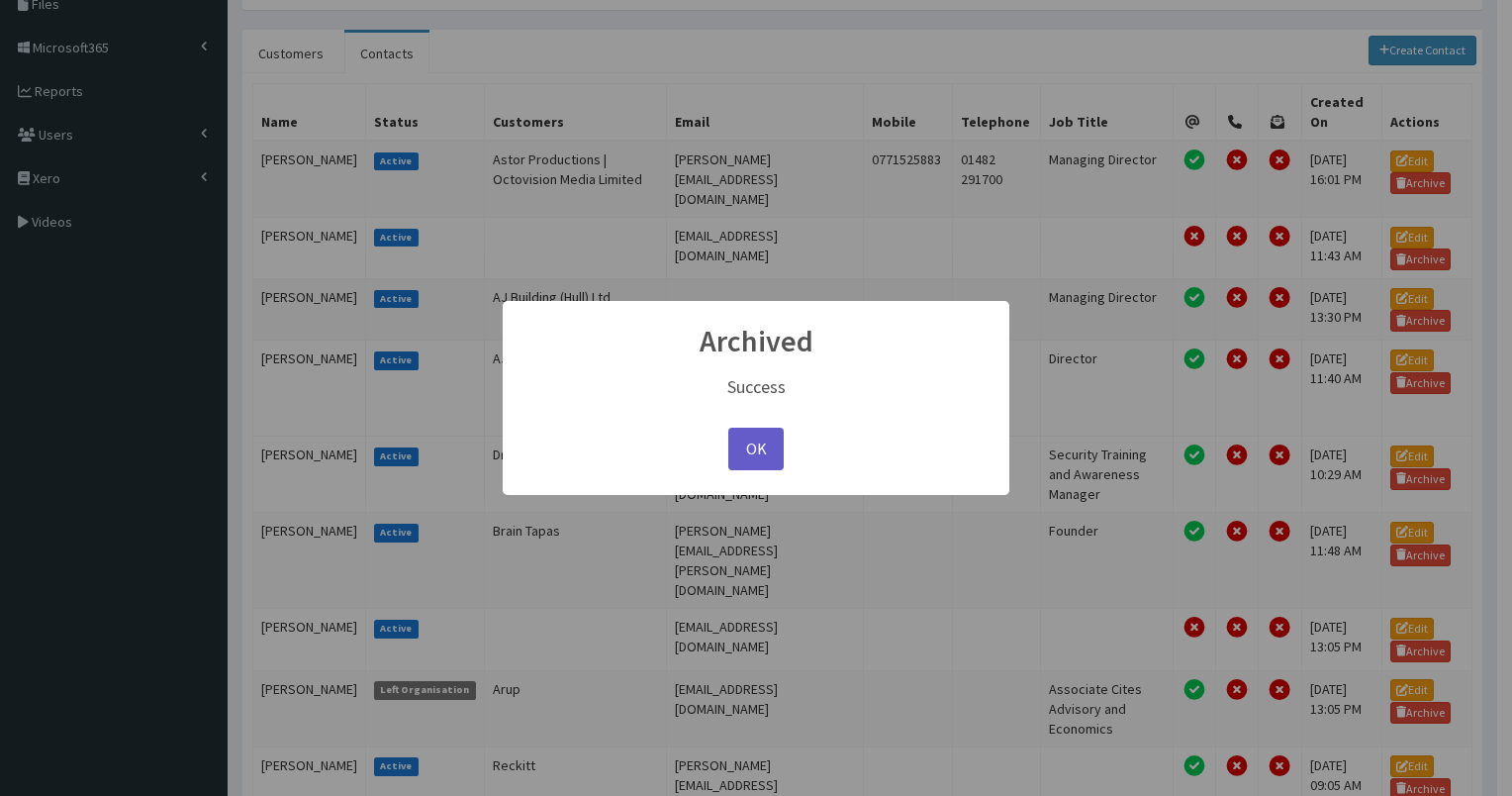 click on "OK" at bounding box center (756, 448) 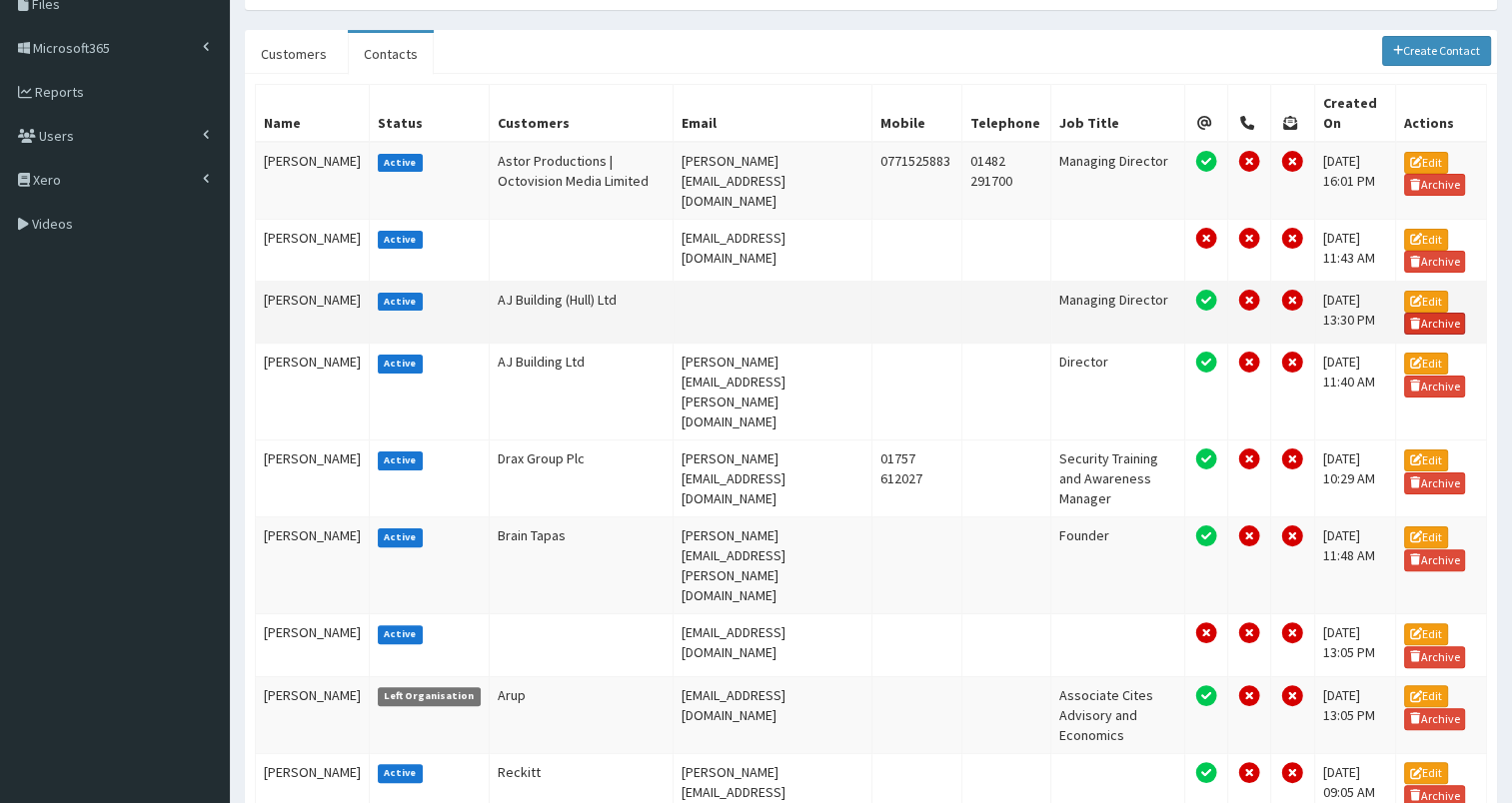 click on "Archive" at bounding box center (1435, 324) 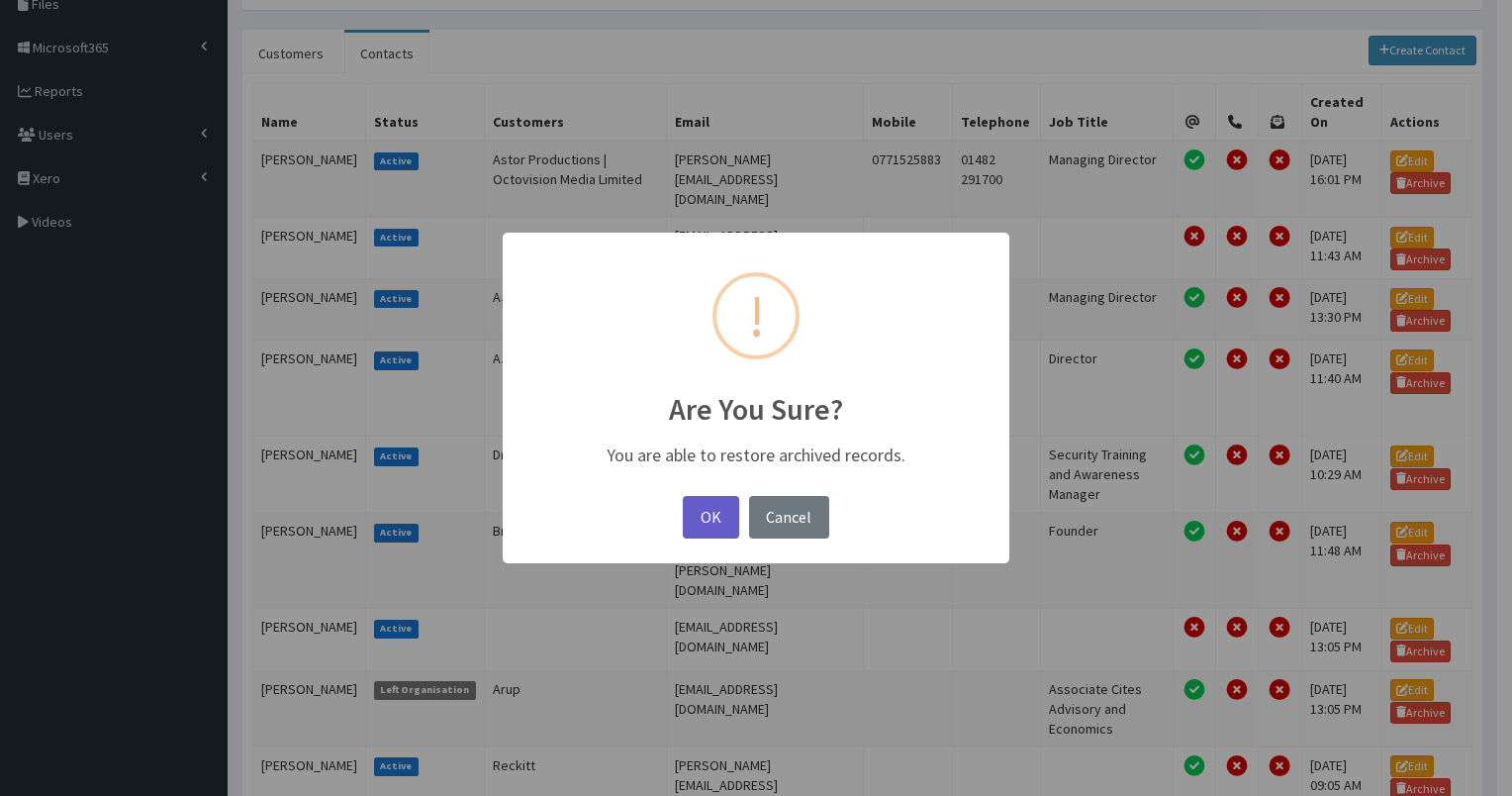 click on "OK" at bounding box center (710, 517) 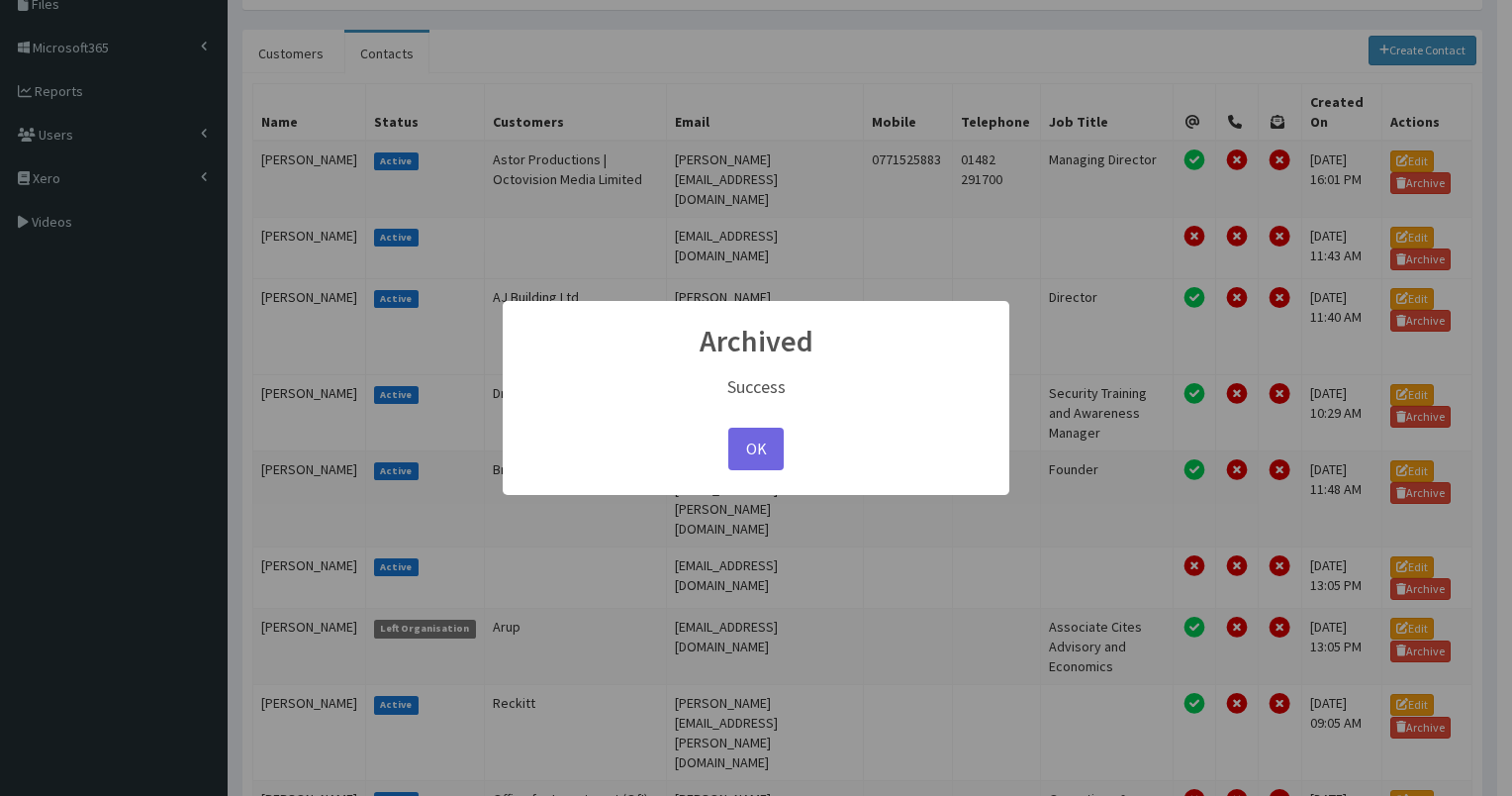 click on "× Archived Success OK No Cancel" at bounding box center [756, 398] 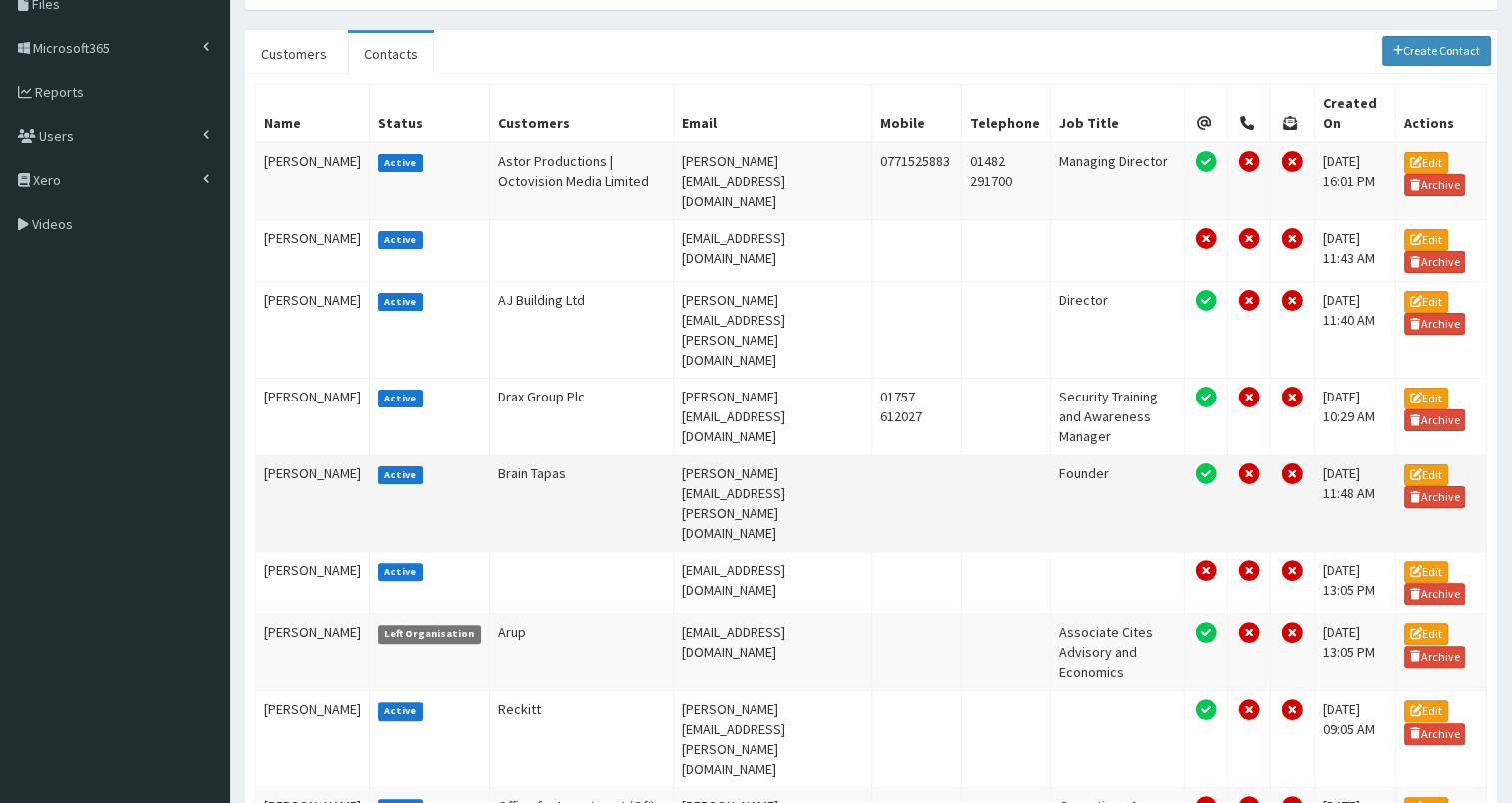 click on "Kristian Bromley" at bounding box center [313, 503] 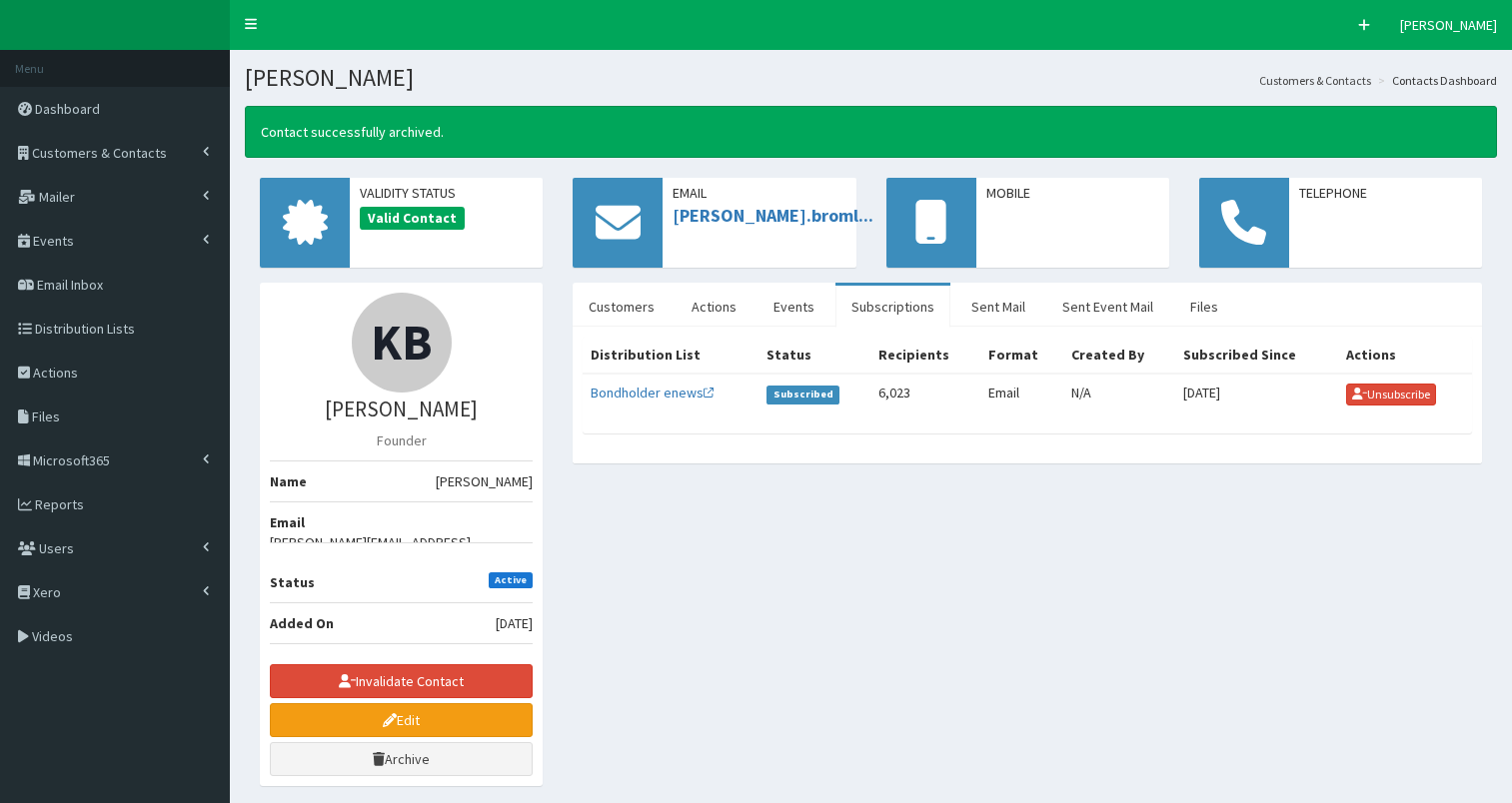 scroll, scrollTop: 0, scrollLeft: 0, axis: both 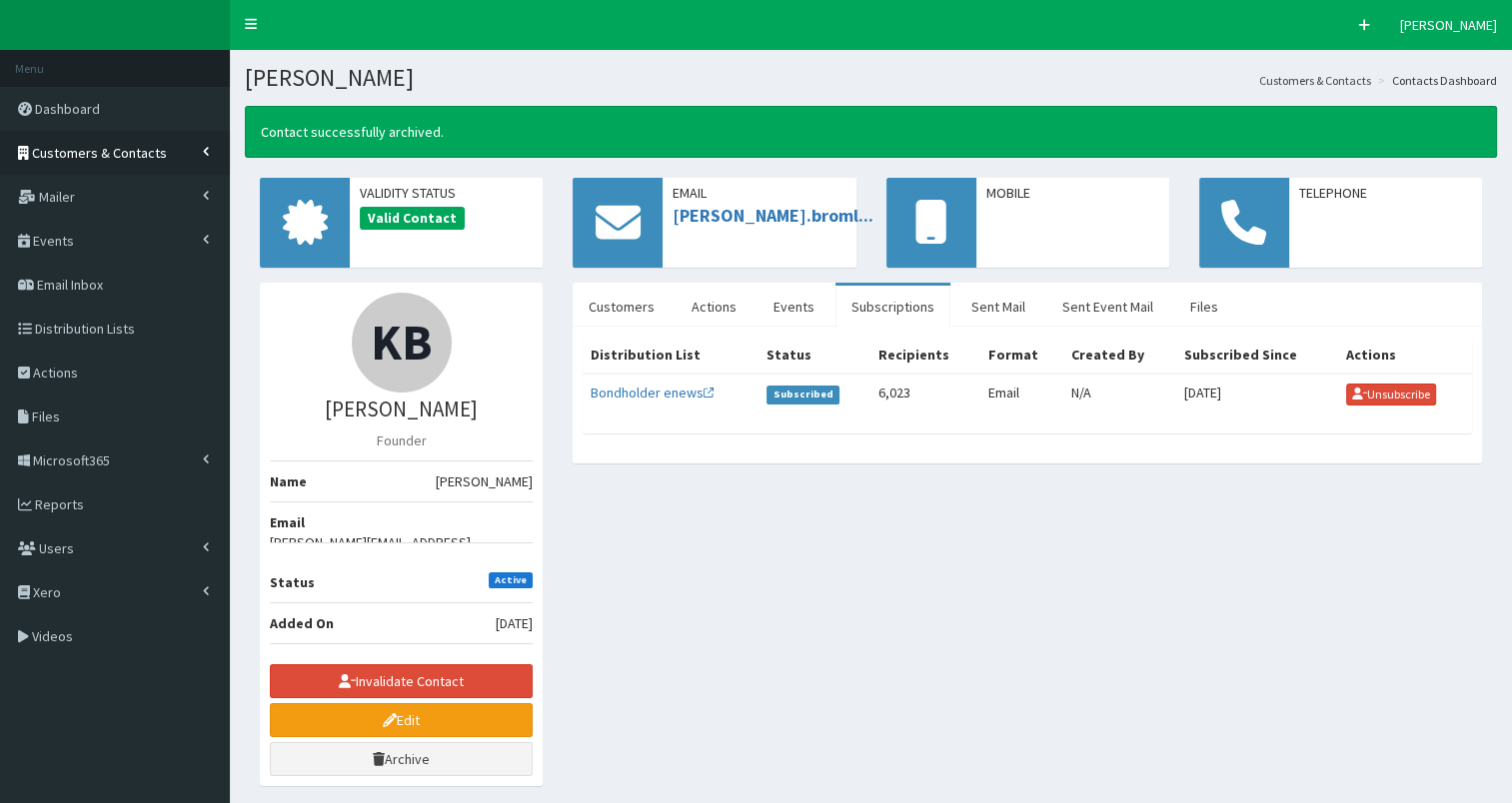 click on "Customers & Contacts" at bounding box center [99, 153] 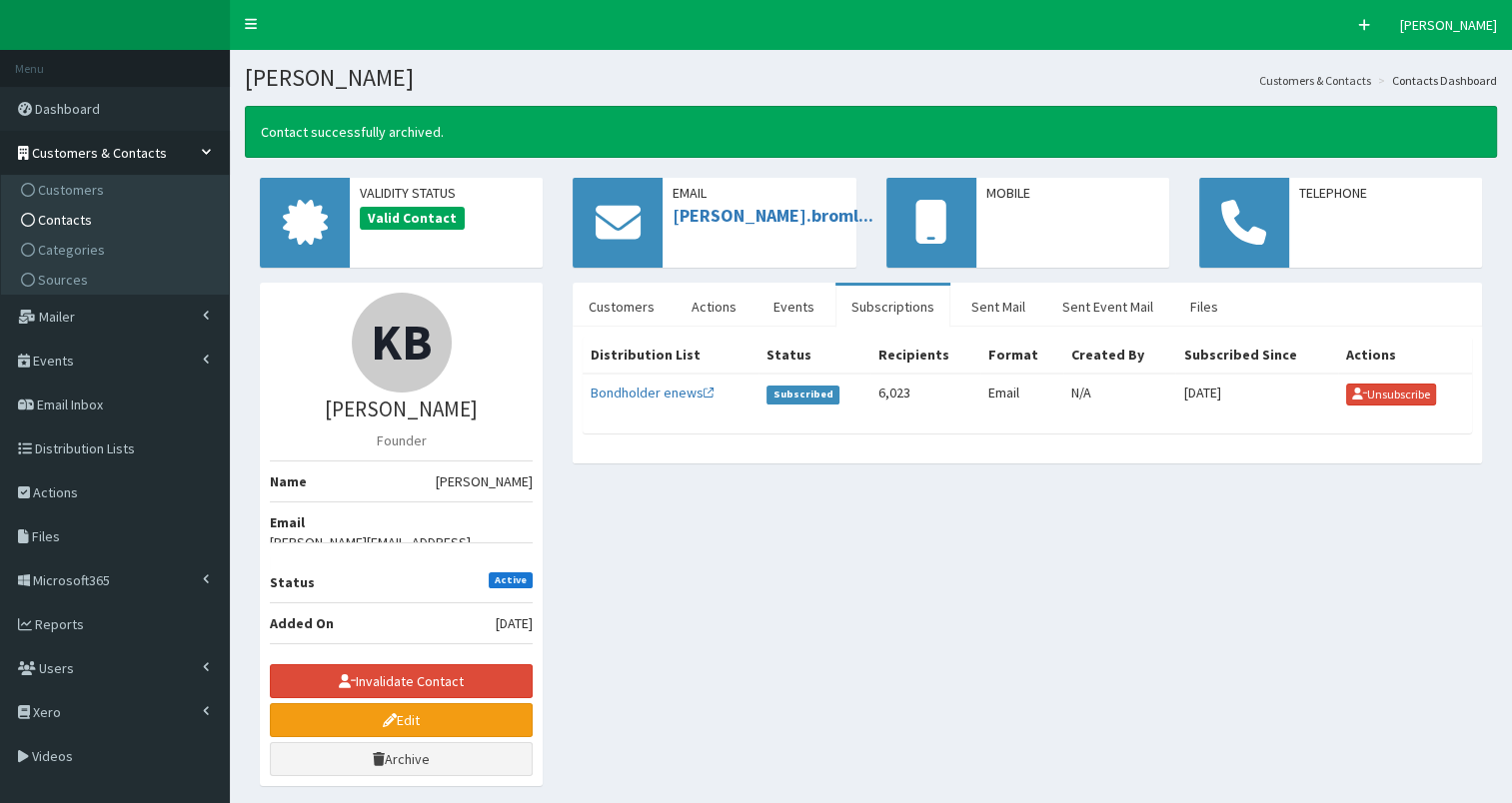 click on "Contacts" at bounding box center (65, 220) 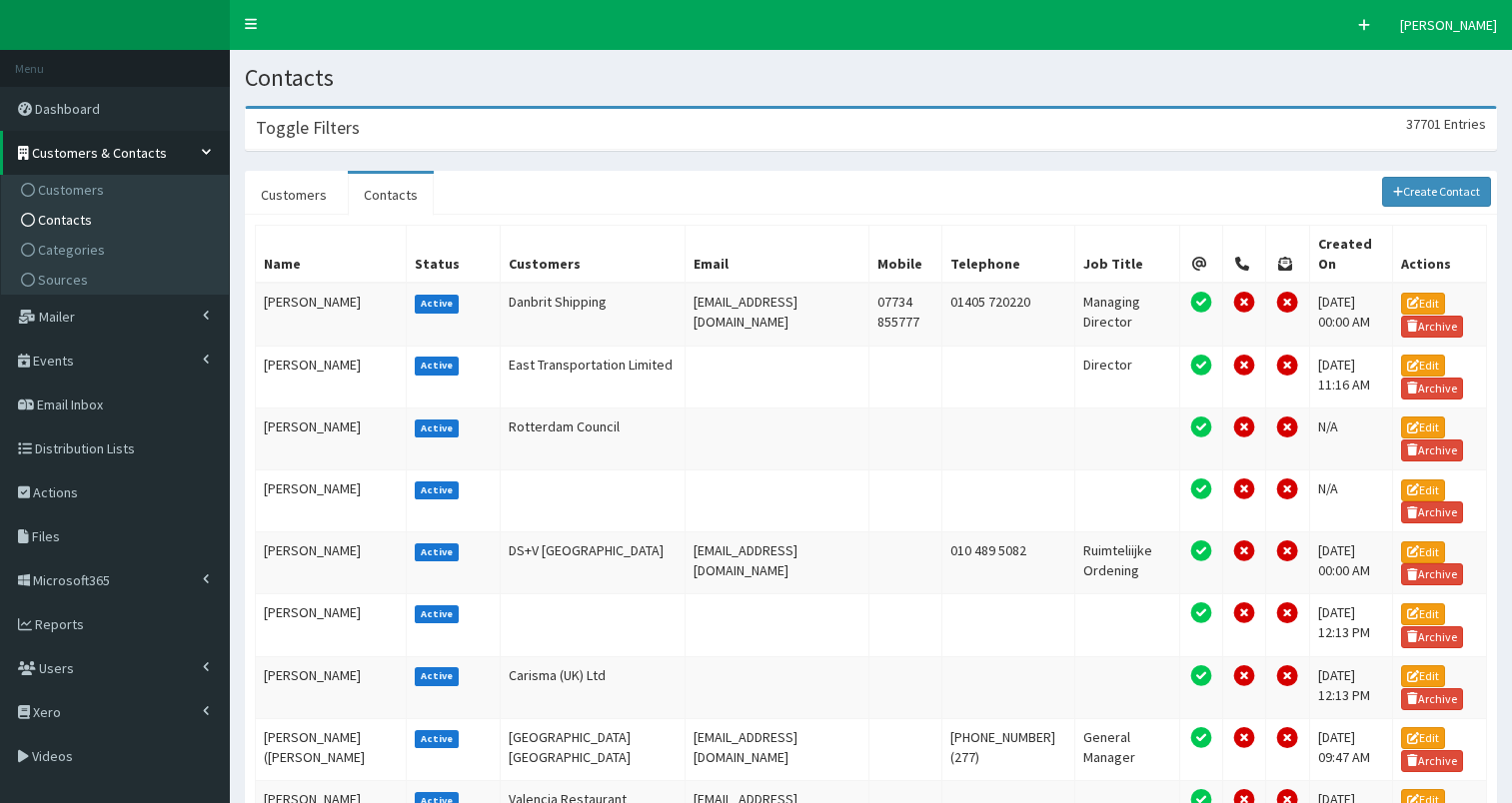 scroll, scrollTop: 0, scrollLeft: 0, axis: both 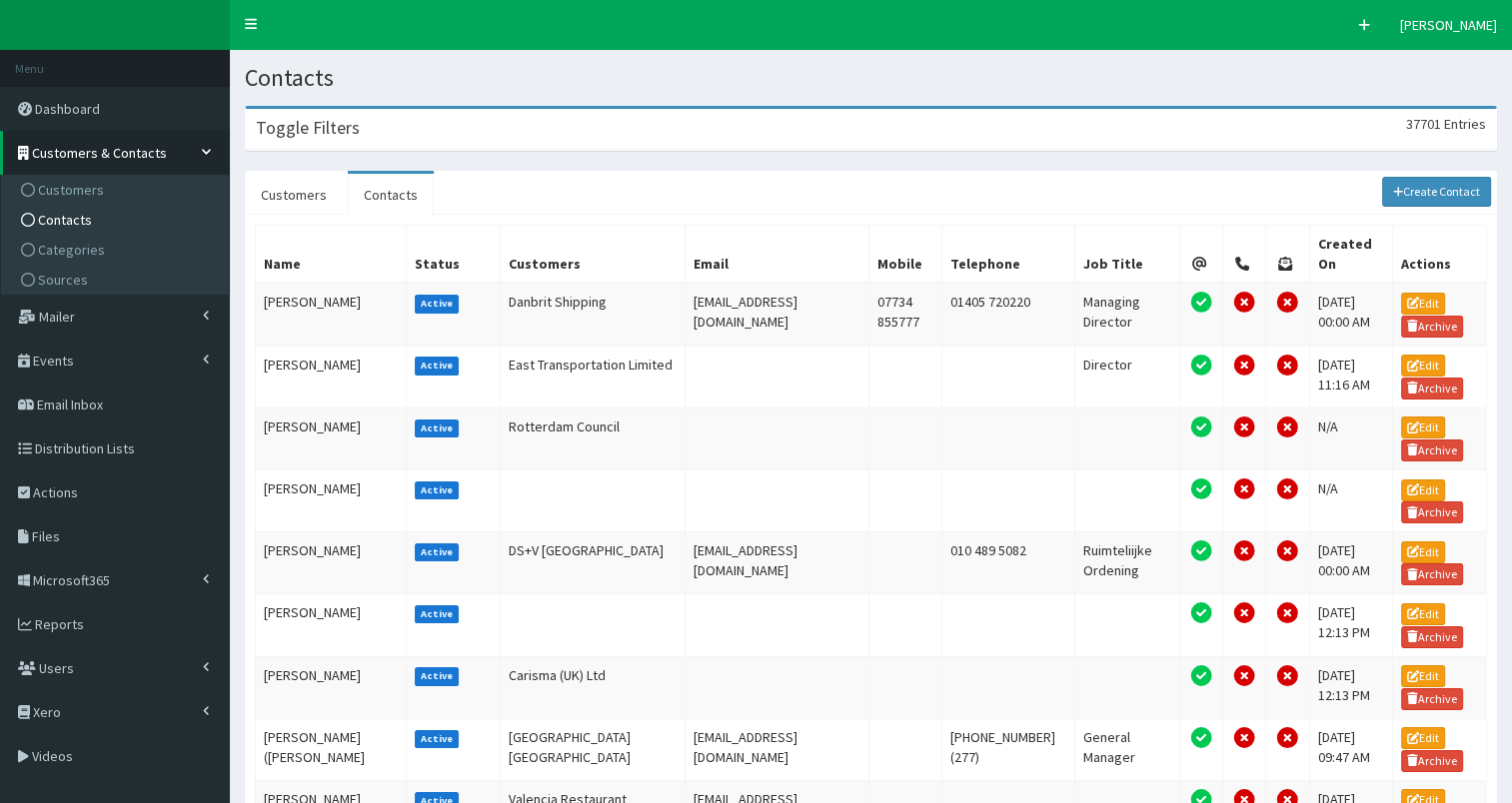 click on "Toggle Filters
37701   Entries" at bounding box center [870, 129] 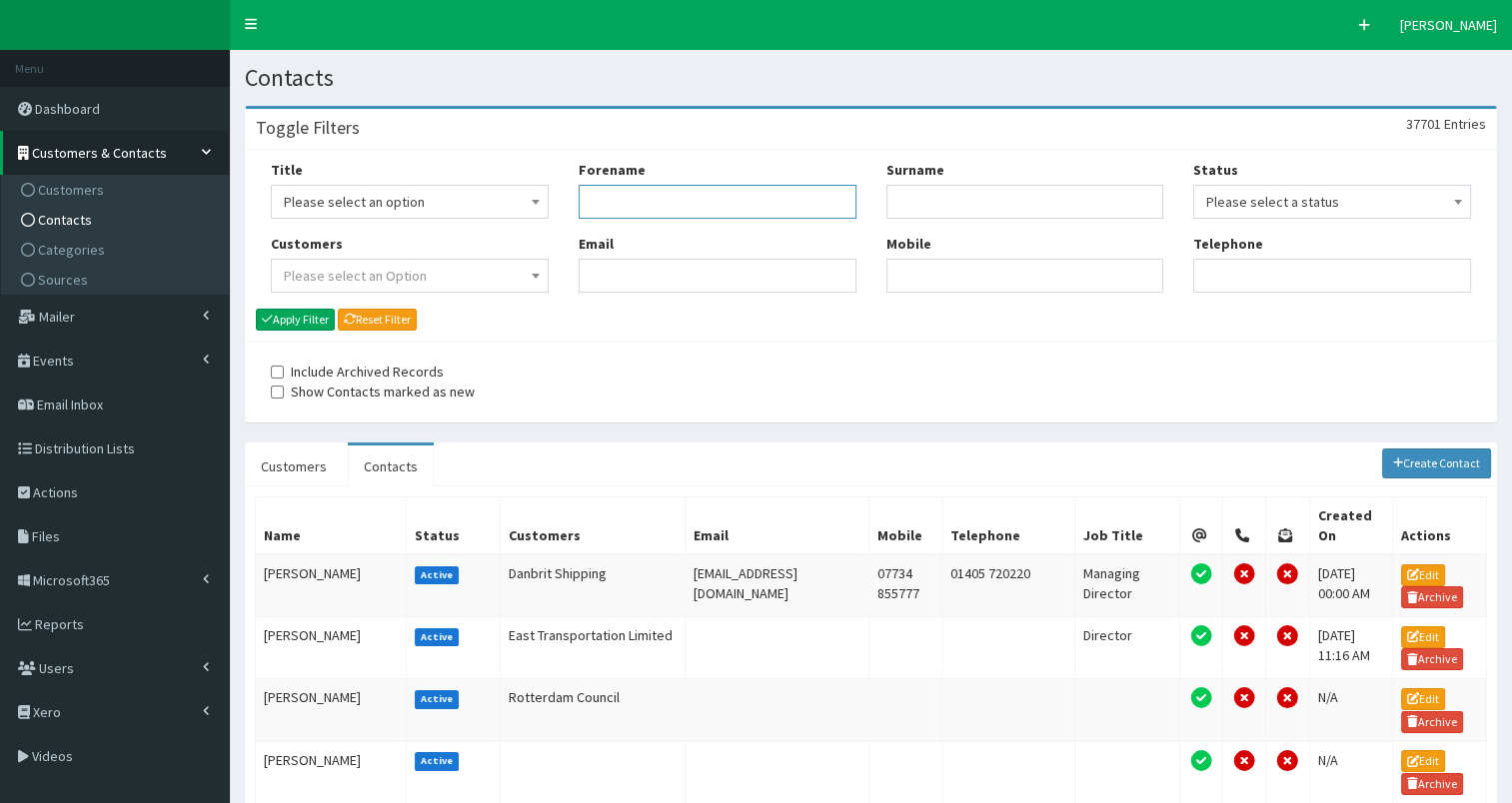 click on "Forename" at bounding box center (718, 202) 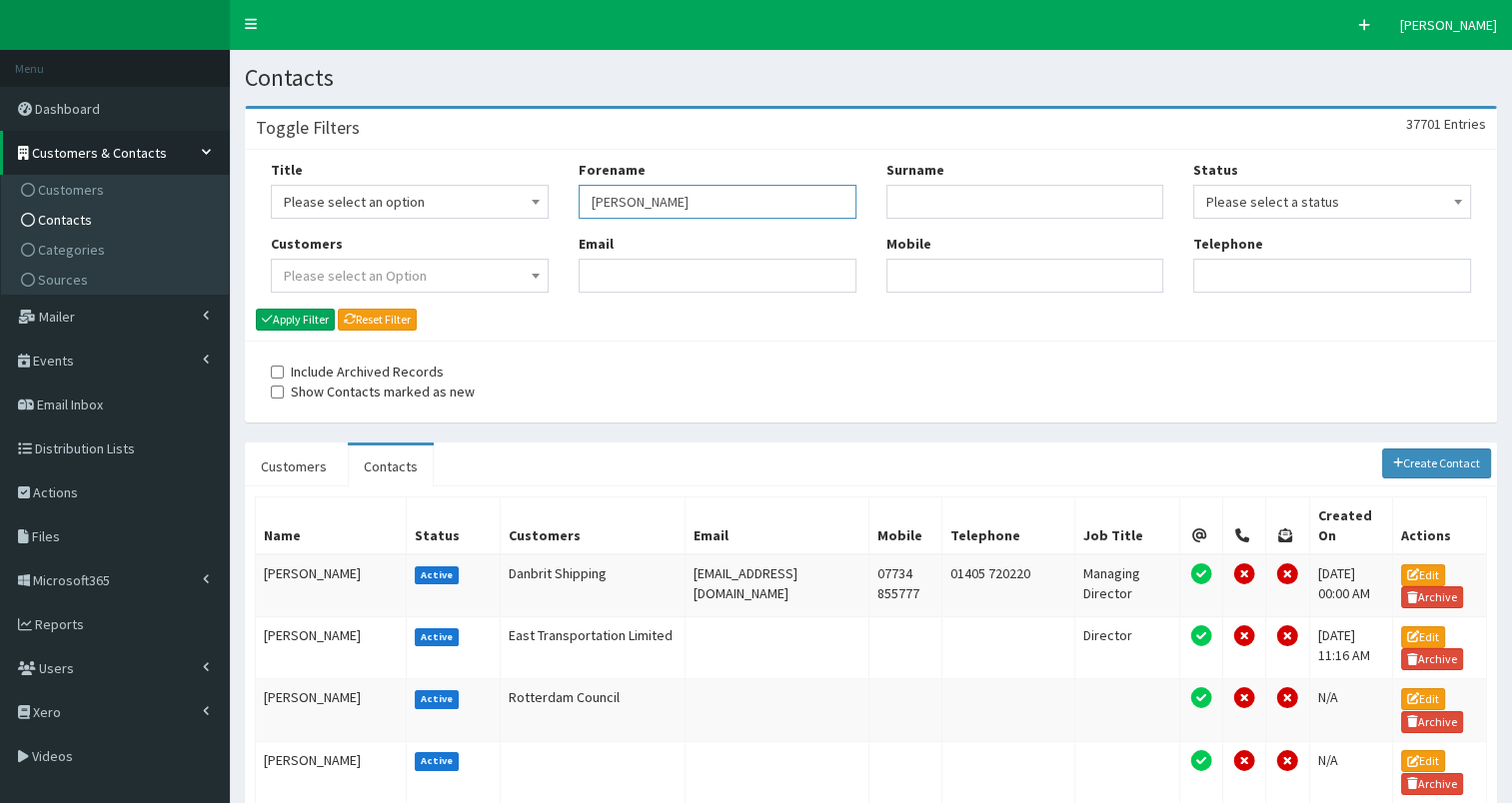 type on "andrew" 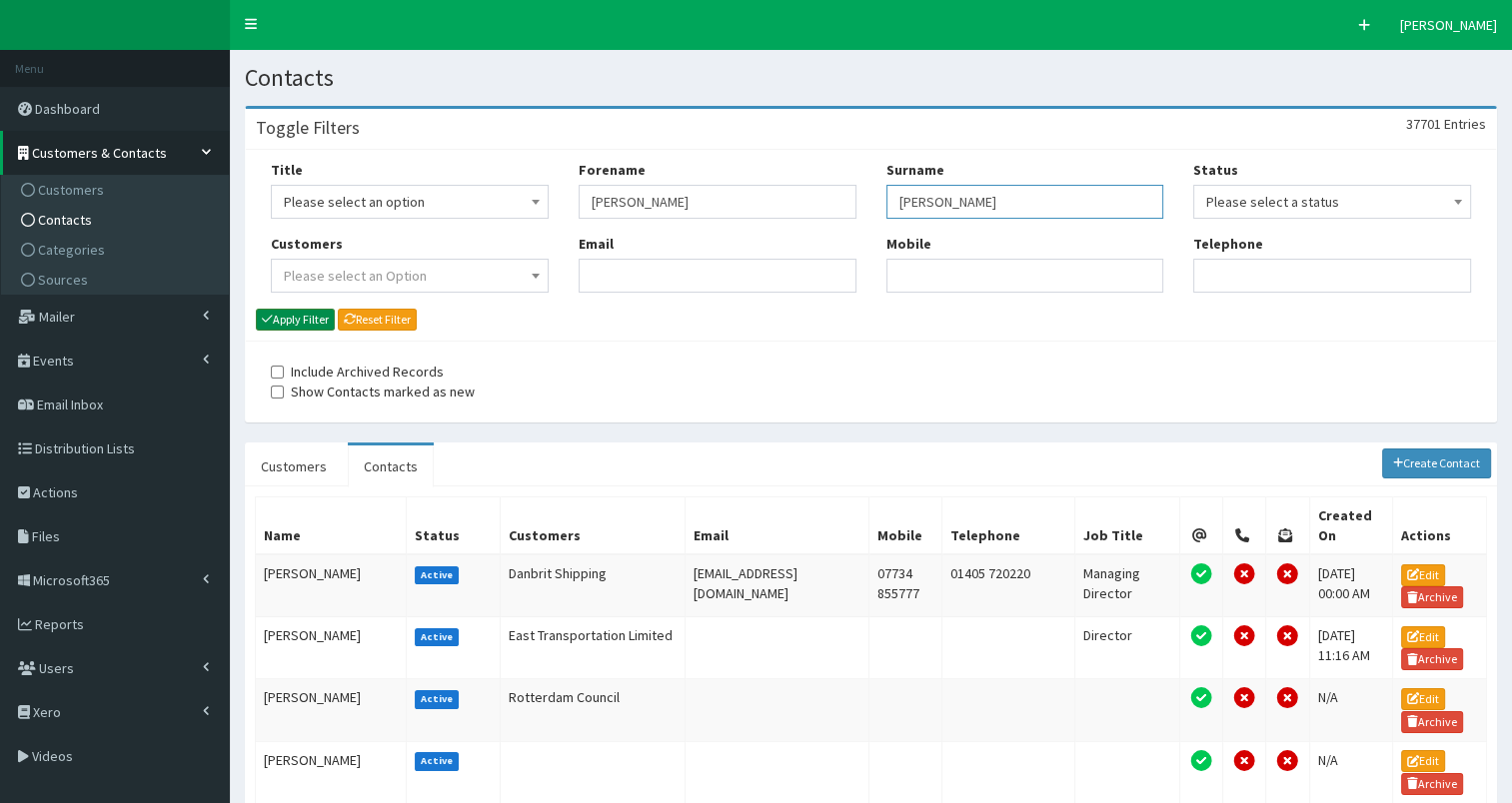 type on "dawes" 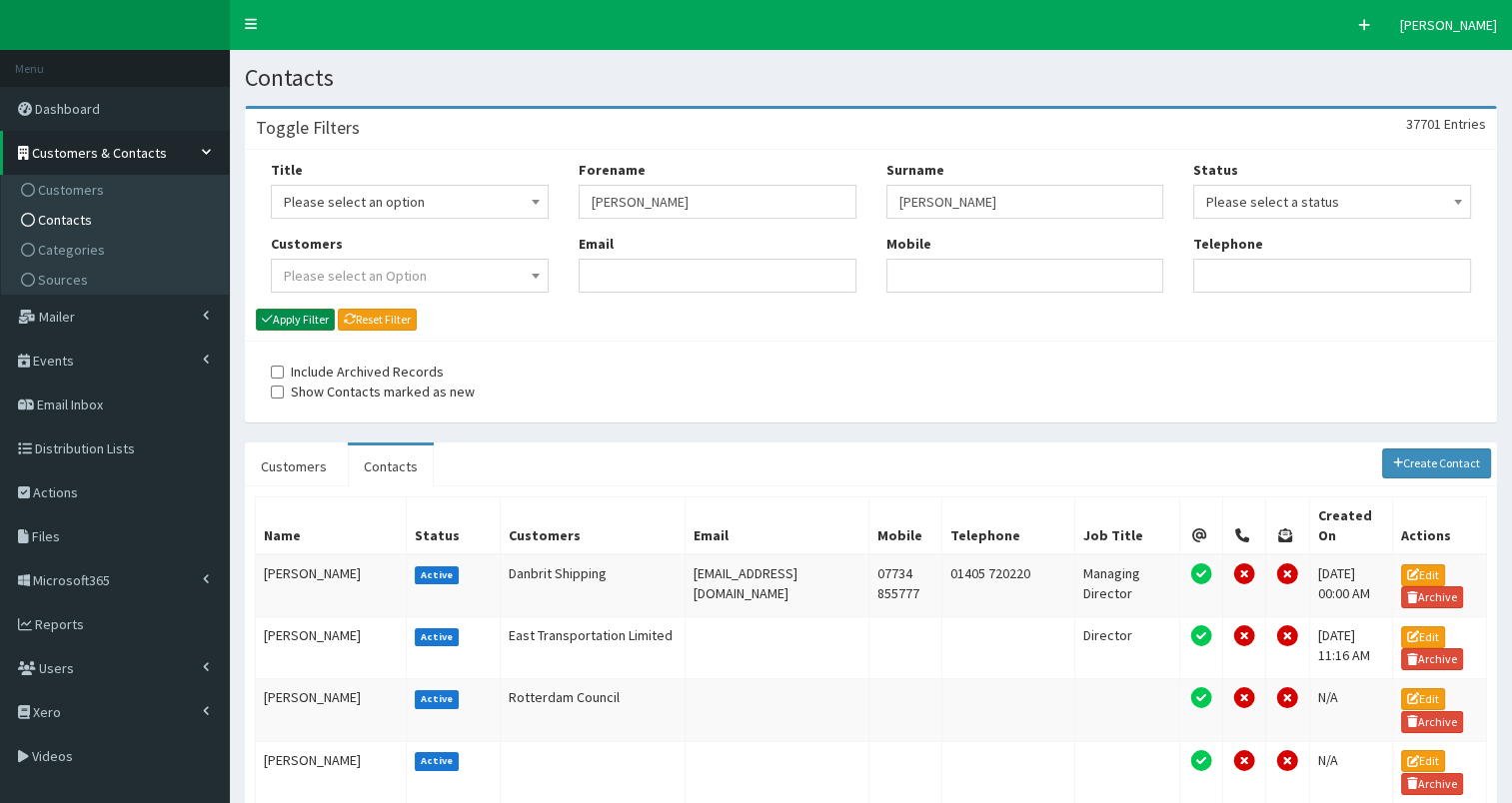 click on "Apply Filter" at bounding box center (295, 320) 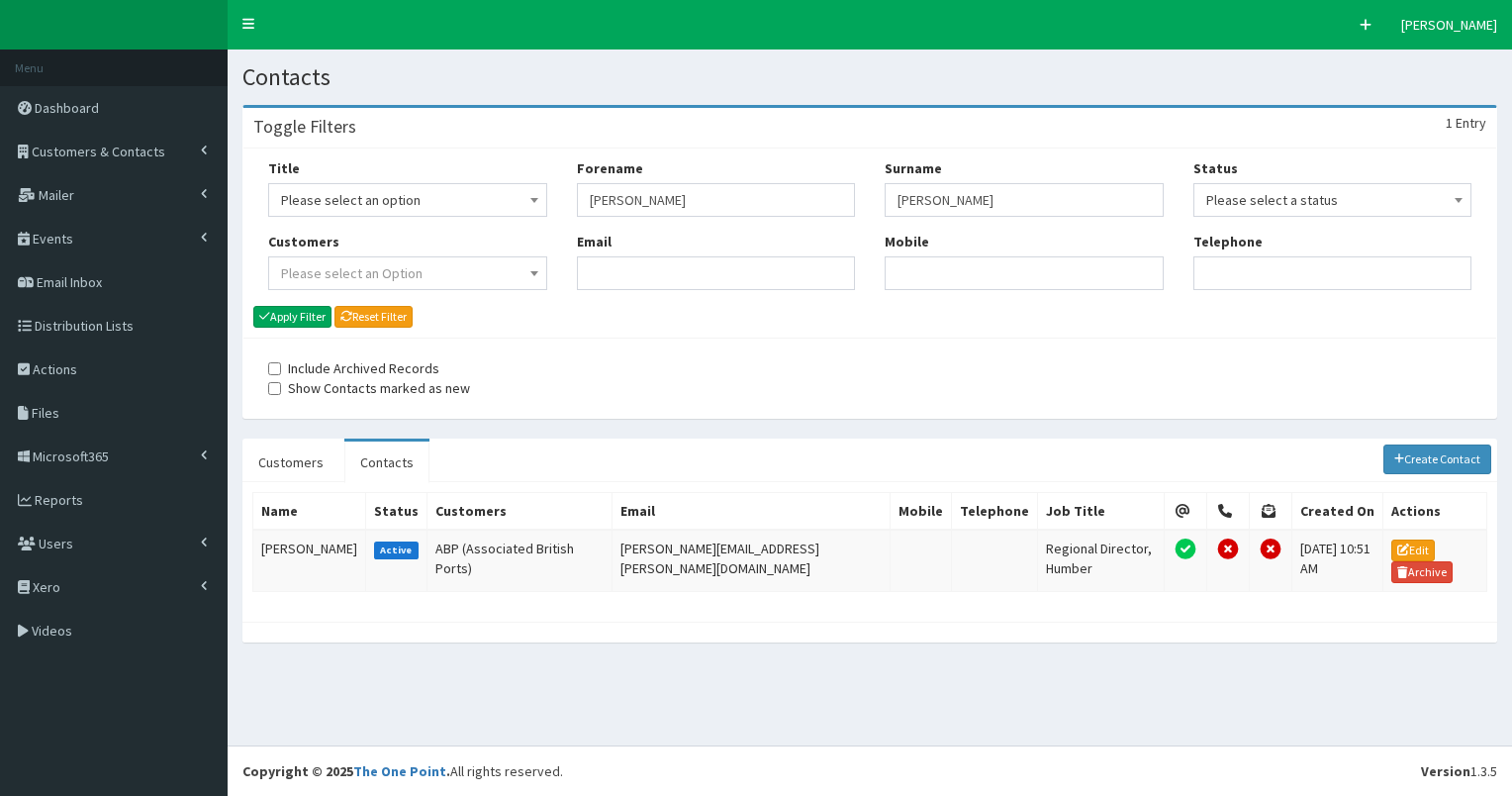 scroll, scrollTop: 0, scrollLeft: 0, axis: both 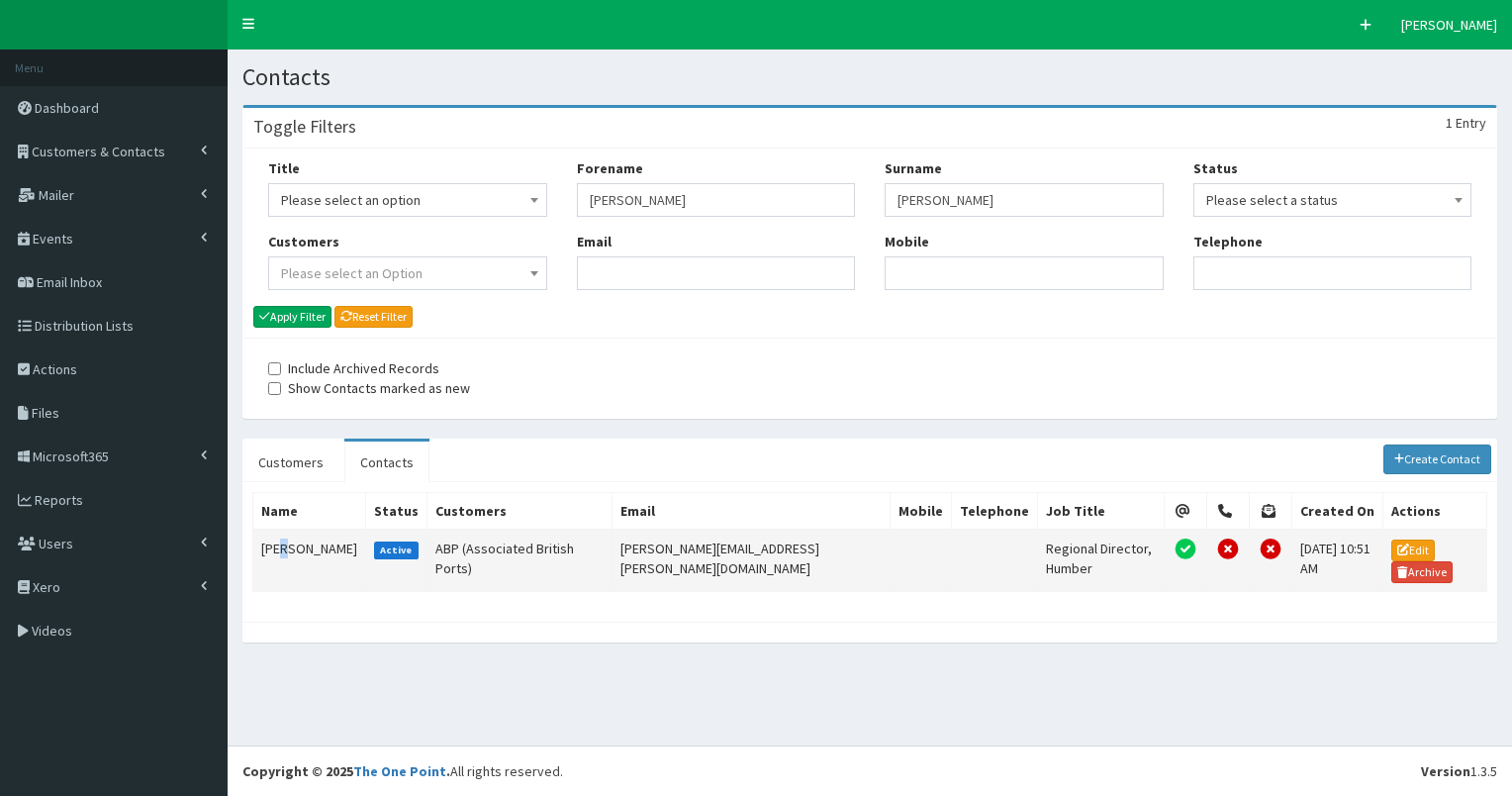 click on "Andrew Dawes" at bounding box center (310, 560) 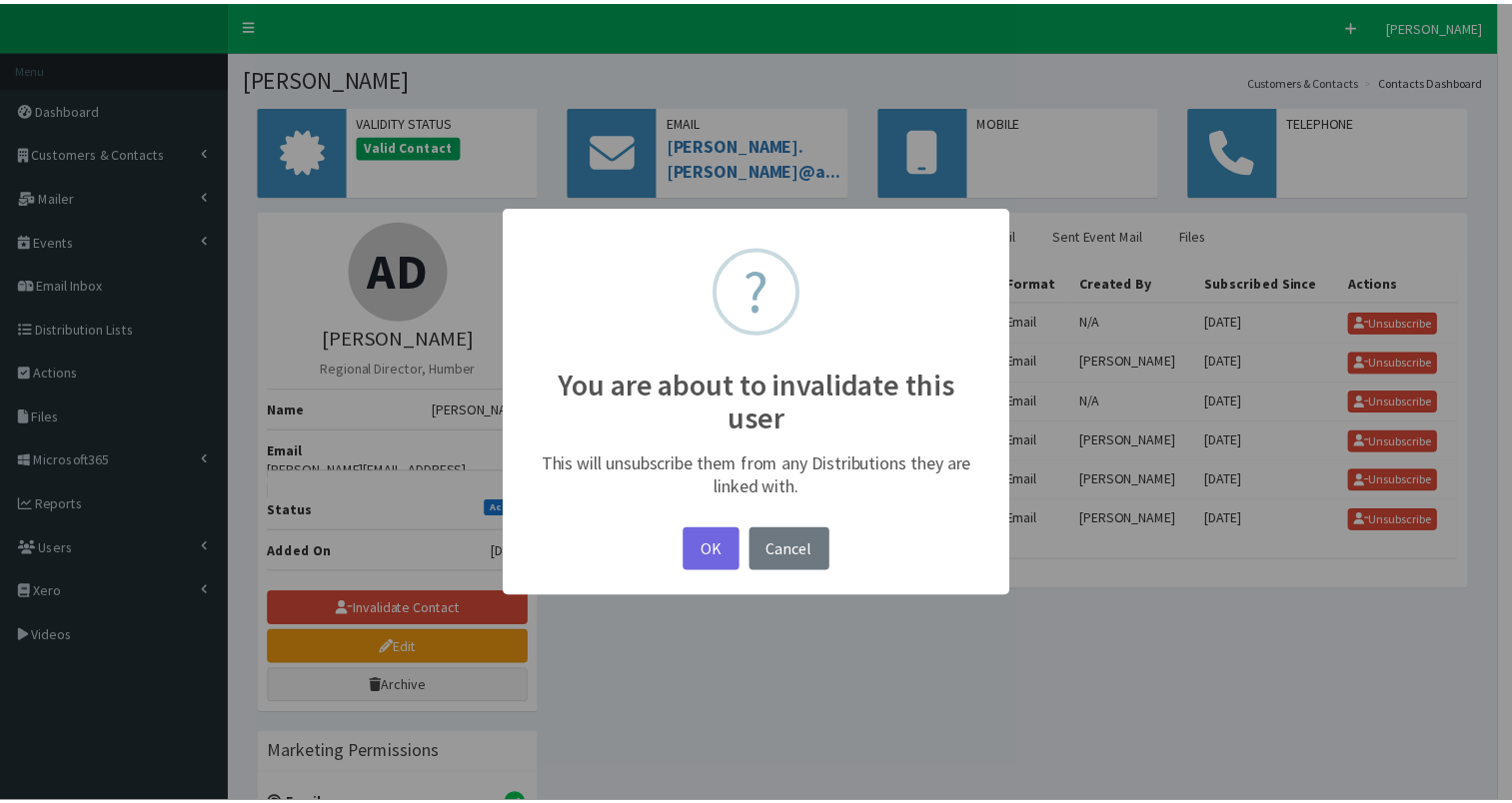 scroll, scrollTop: 0, scrollLeft: 0, axis: both 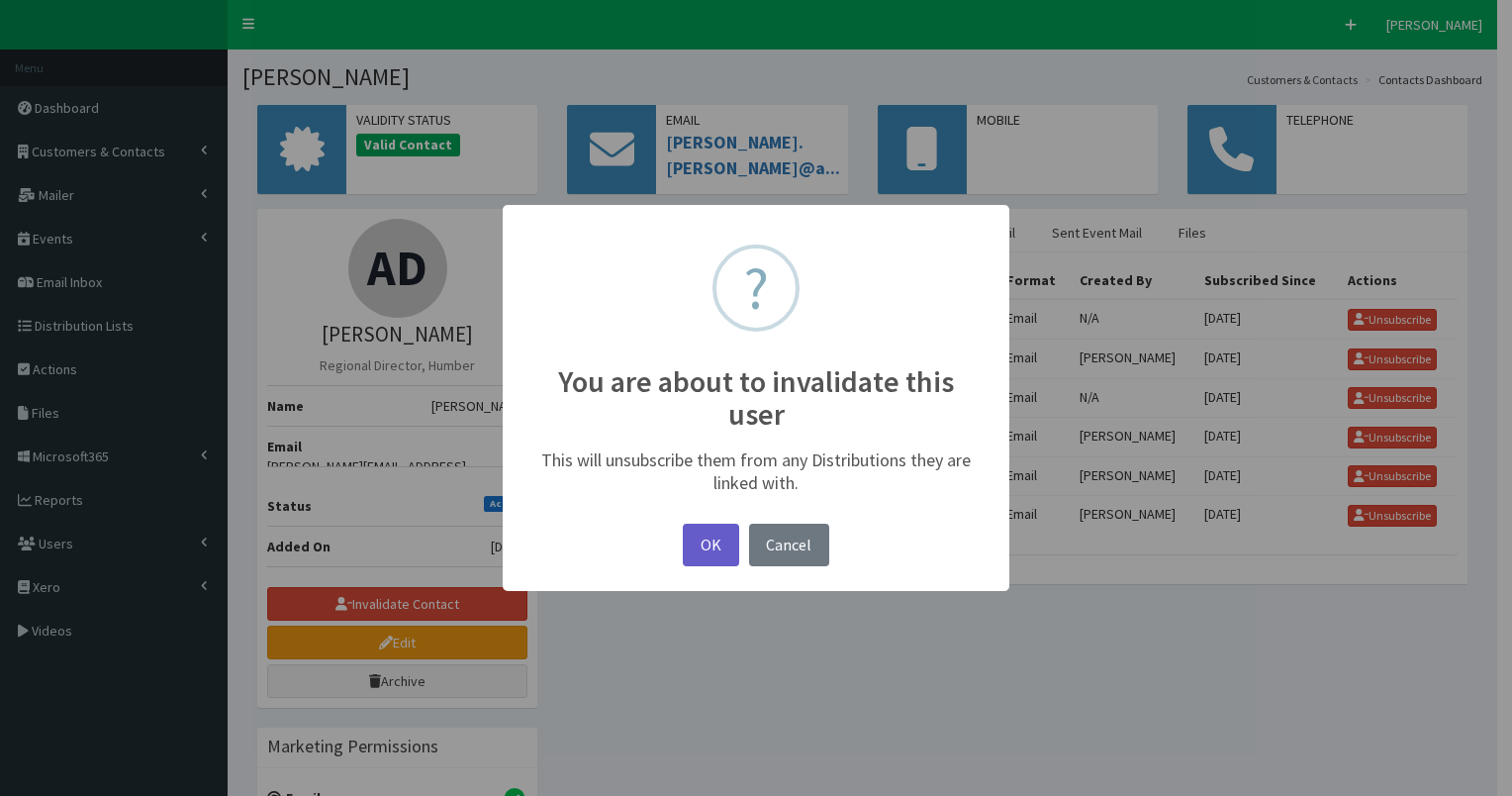 click on "OK" at bounding box center [710, 545] 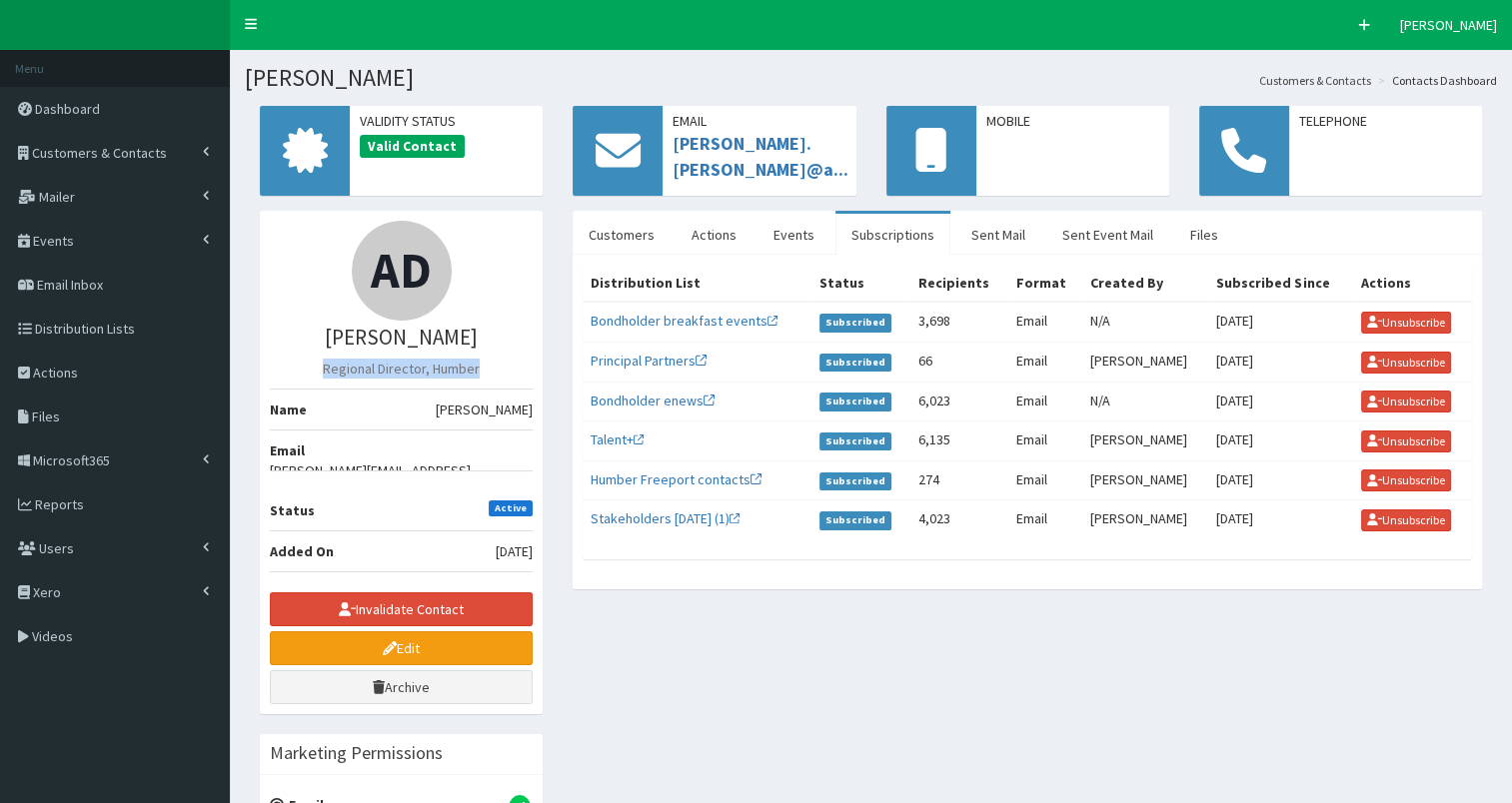 drag, startPoint x: 325, startPoint y: 366, endPoint x: 489, endPoint y: 371, distance: 164.0762 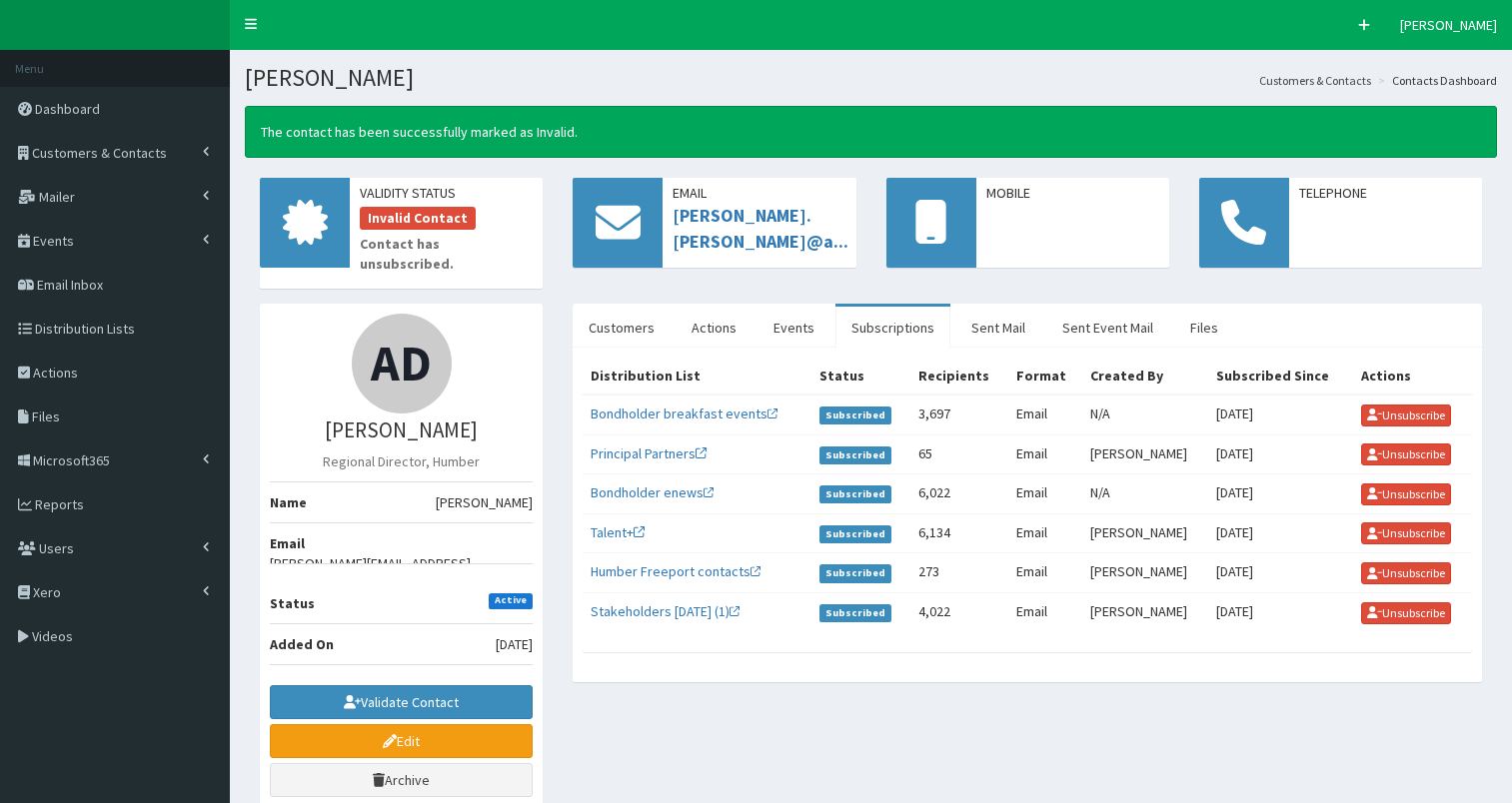 scroll, scrollTop: 0, scrollLeft: 0, axis: both 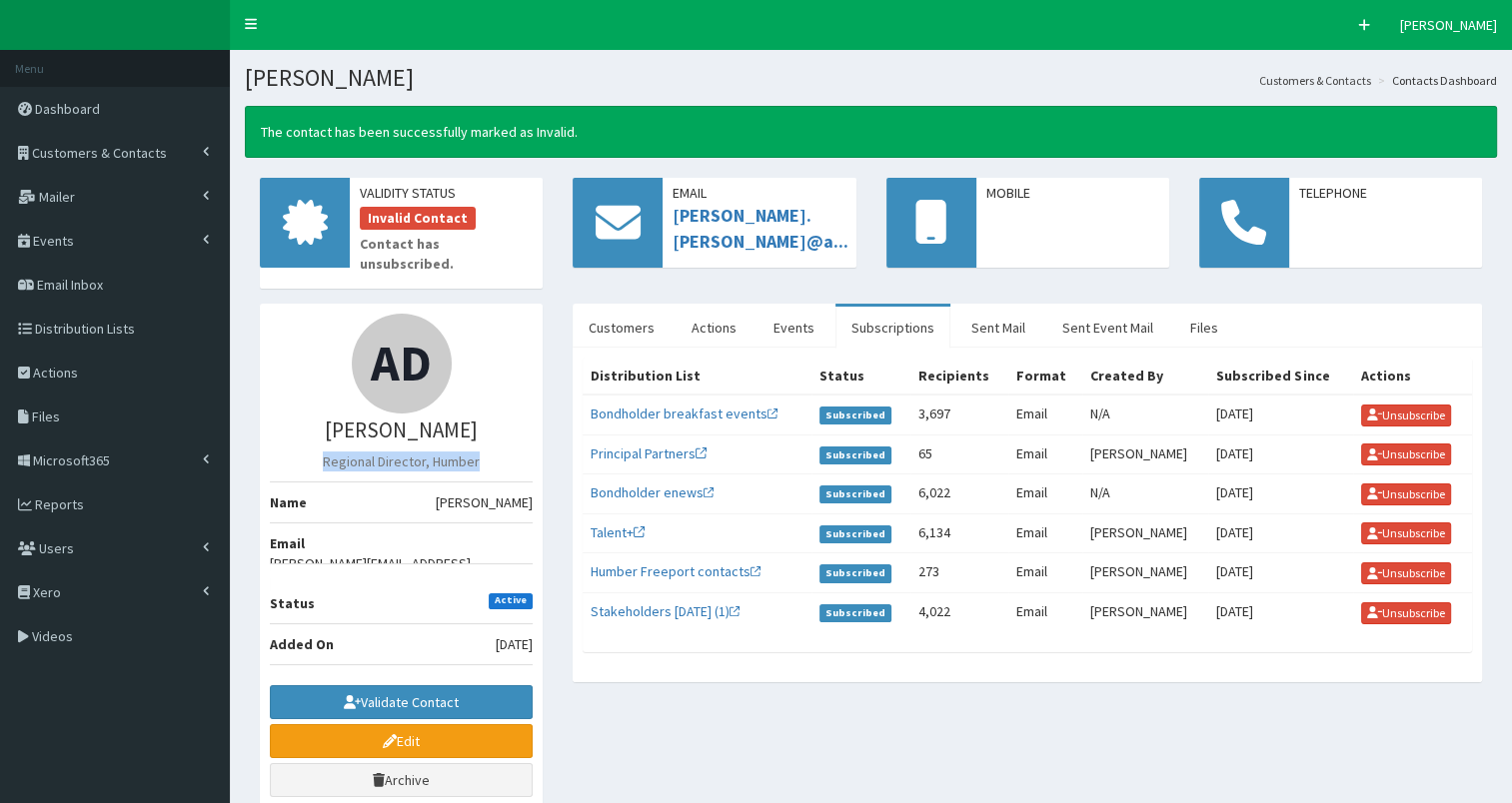 drag, startPoint x: 324, startPoint y: 439, endPoint x: 523, endPoint y: 442, distance: 199.02261 